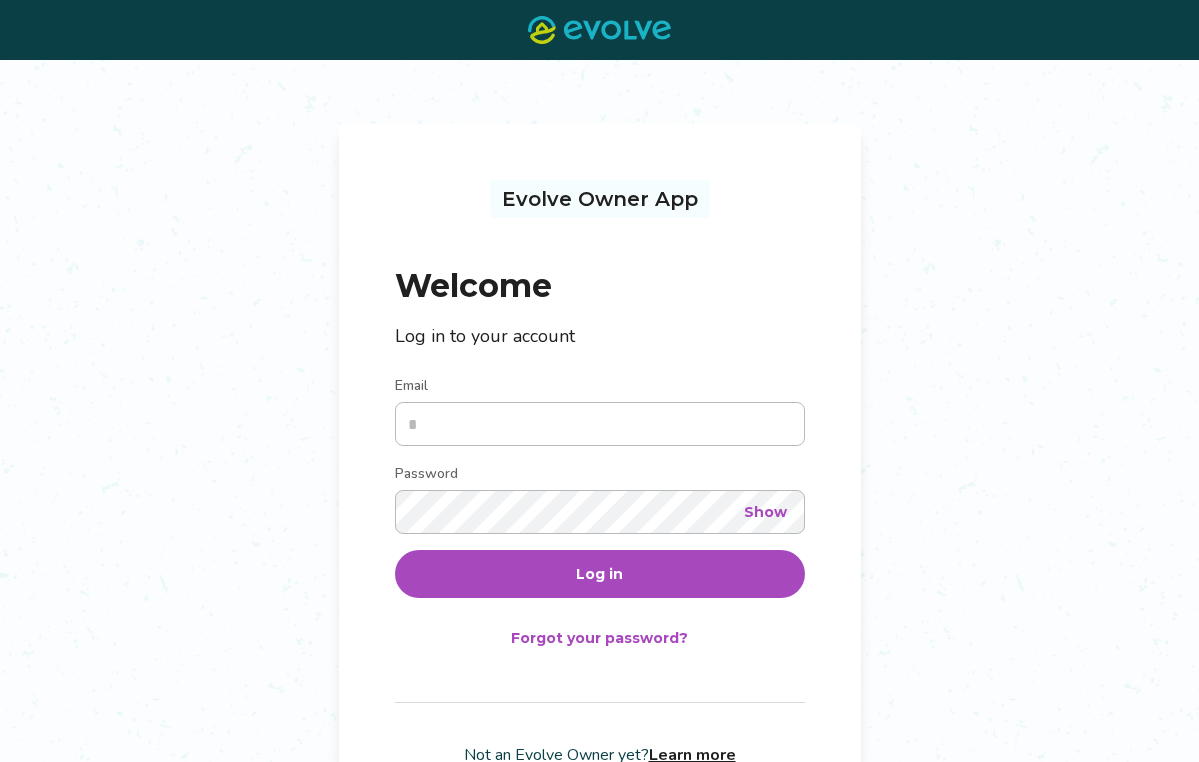 scroll, scrollTop: 0, scrollLeft: 0, axis: both 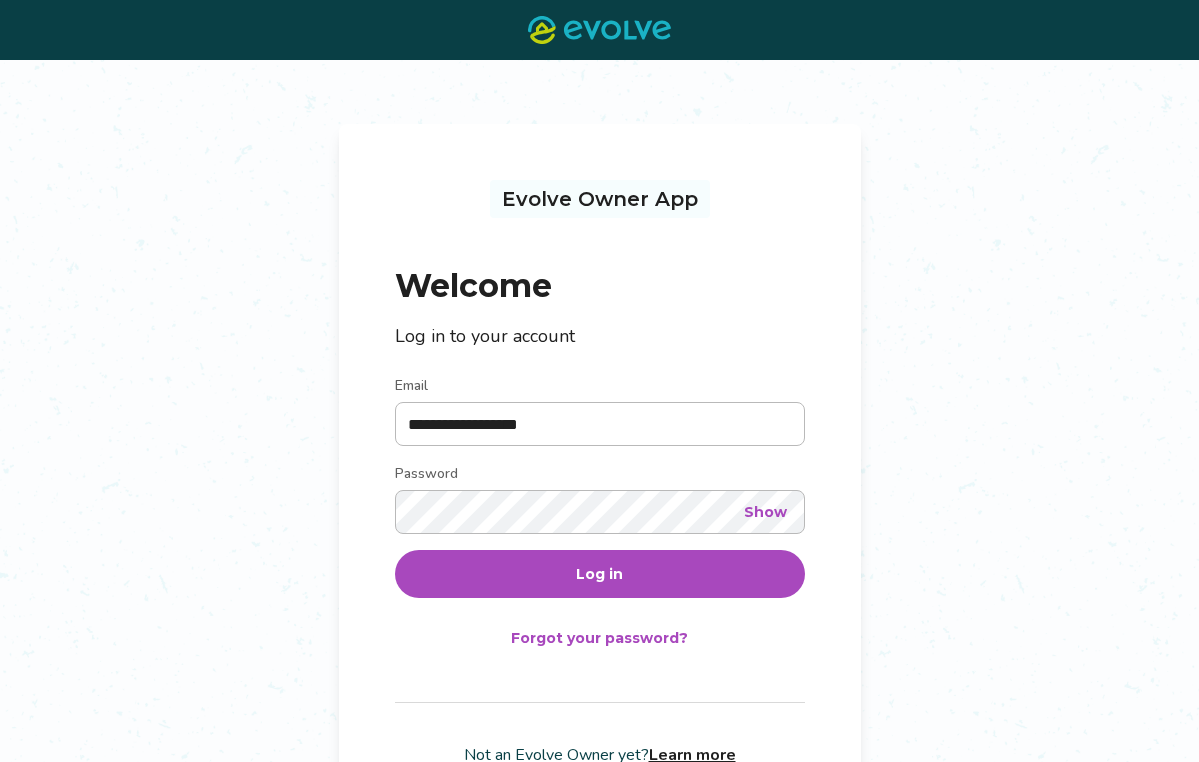 type on "**********" 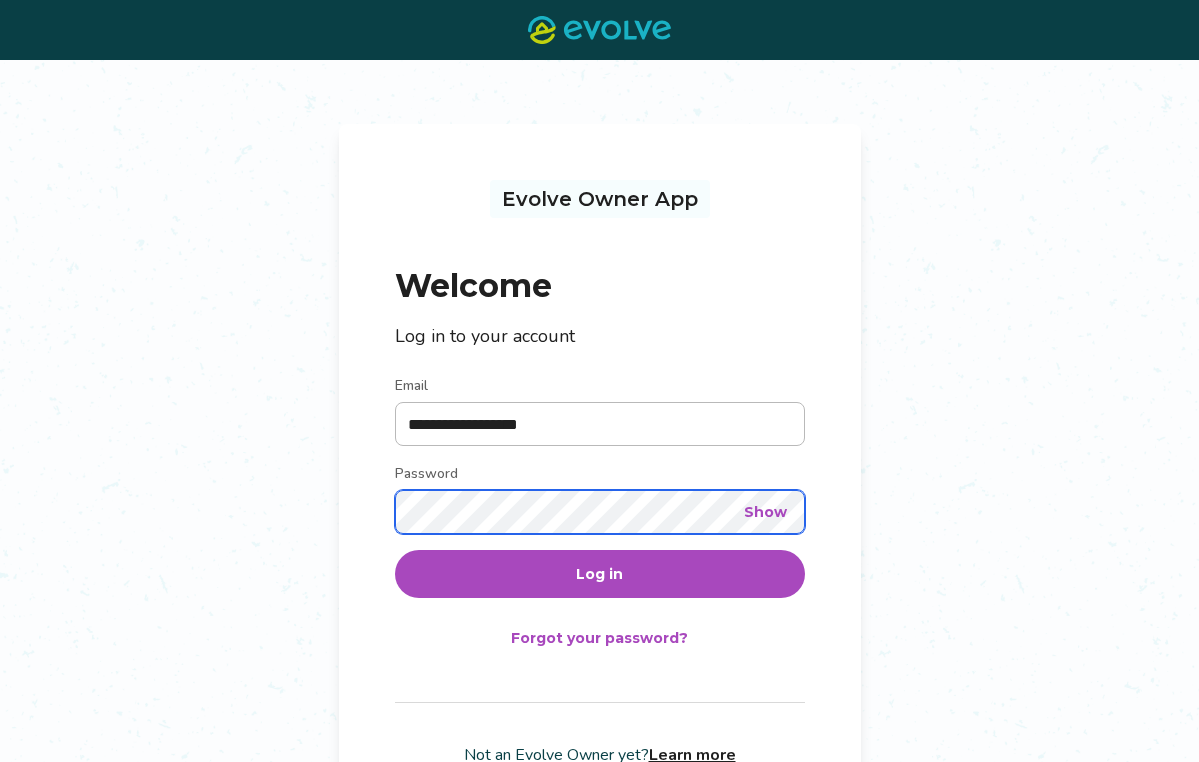 click on "Log in" at bounding box center (600, 574) 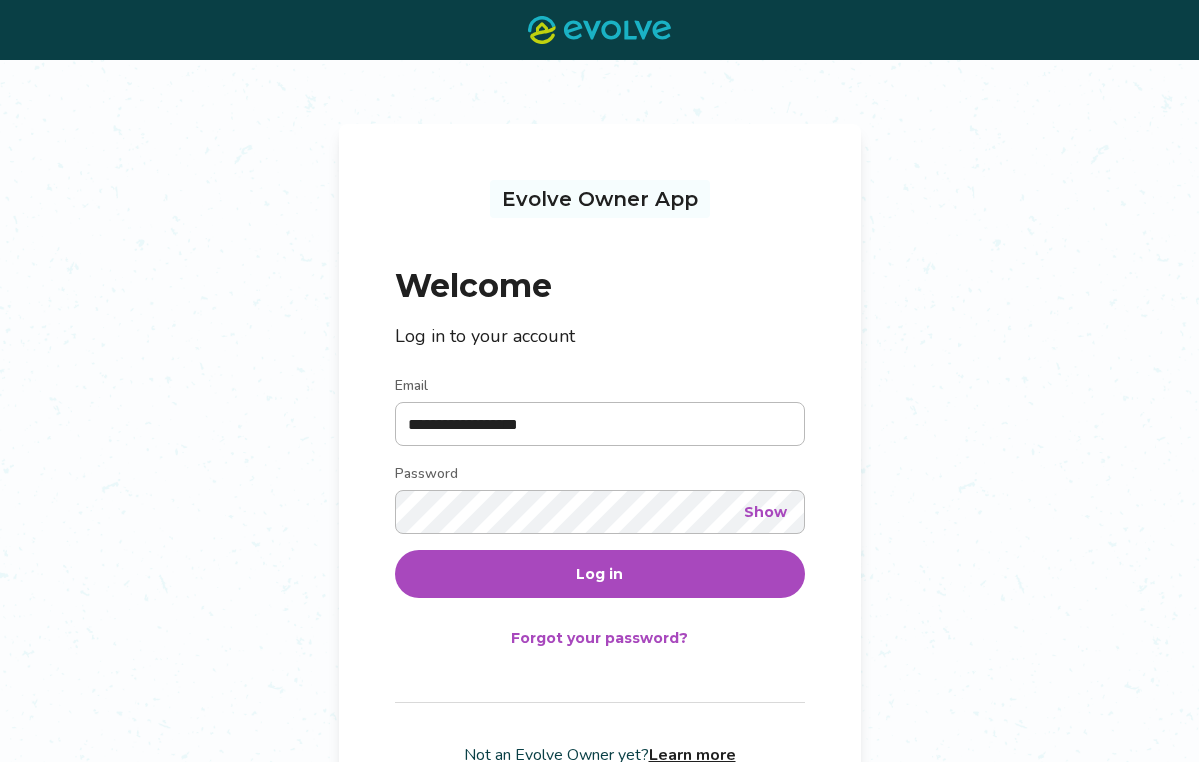 click on "Log in" at bounding box center (600, 574) 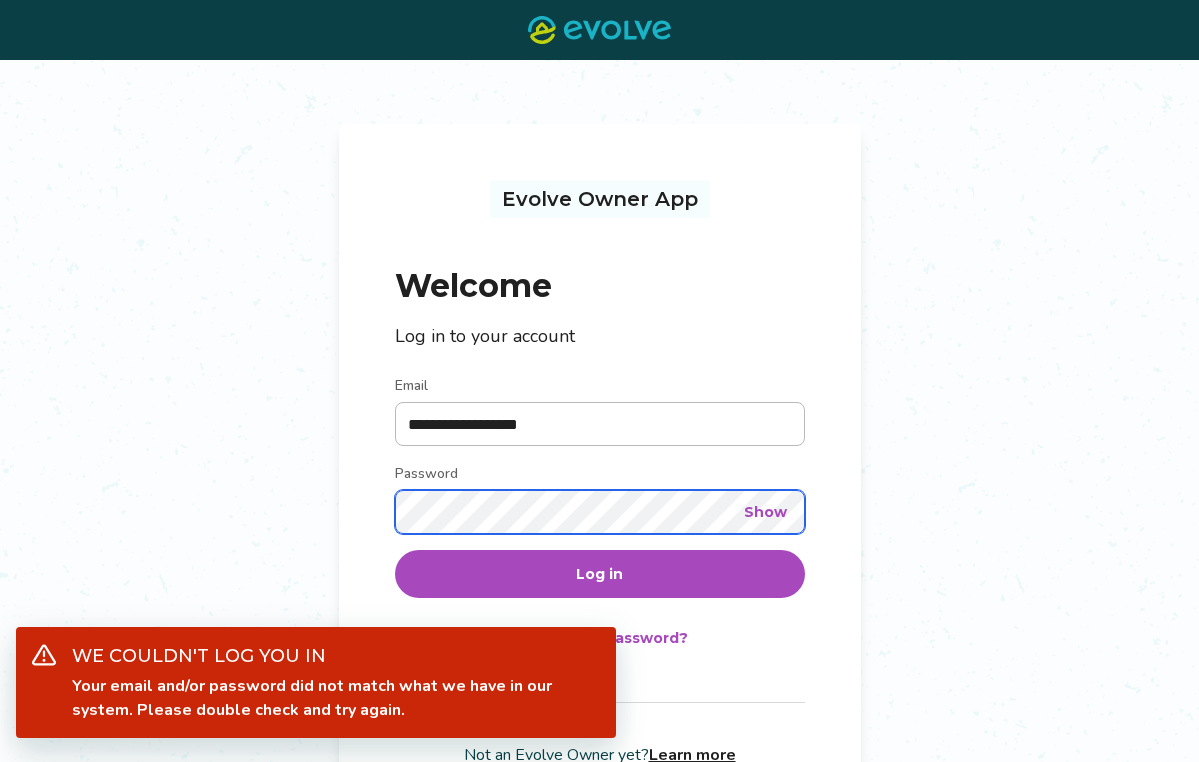 click on "**********" at bounding box center [600, 473] 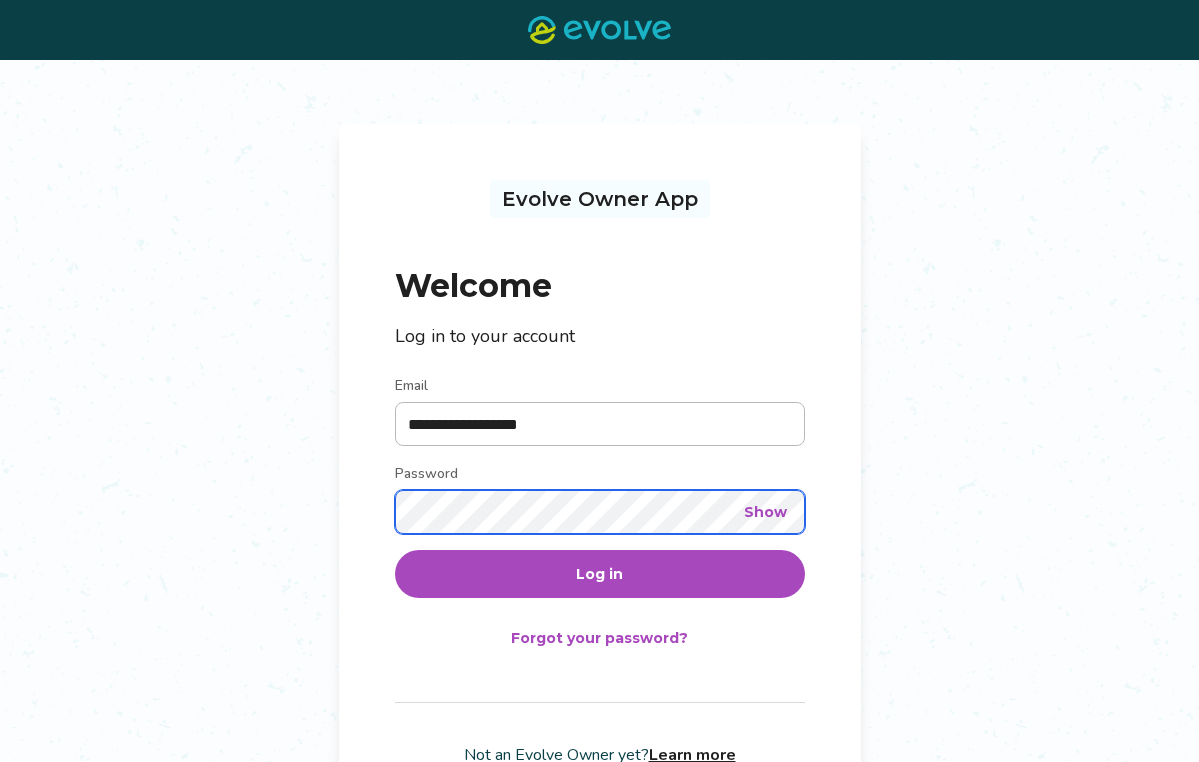 click on "Log in" at bounding box center (600, 574) 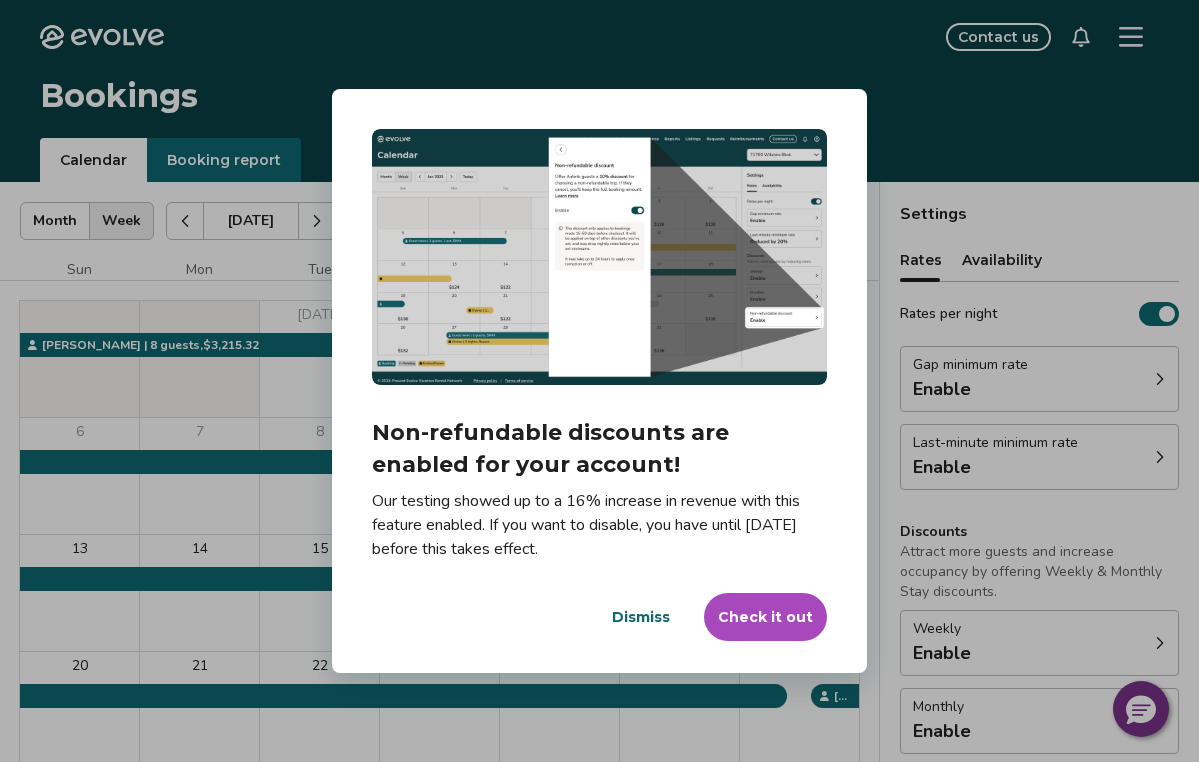 click on "Check it out" at bounding box center [765, 617] 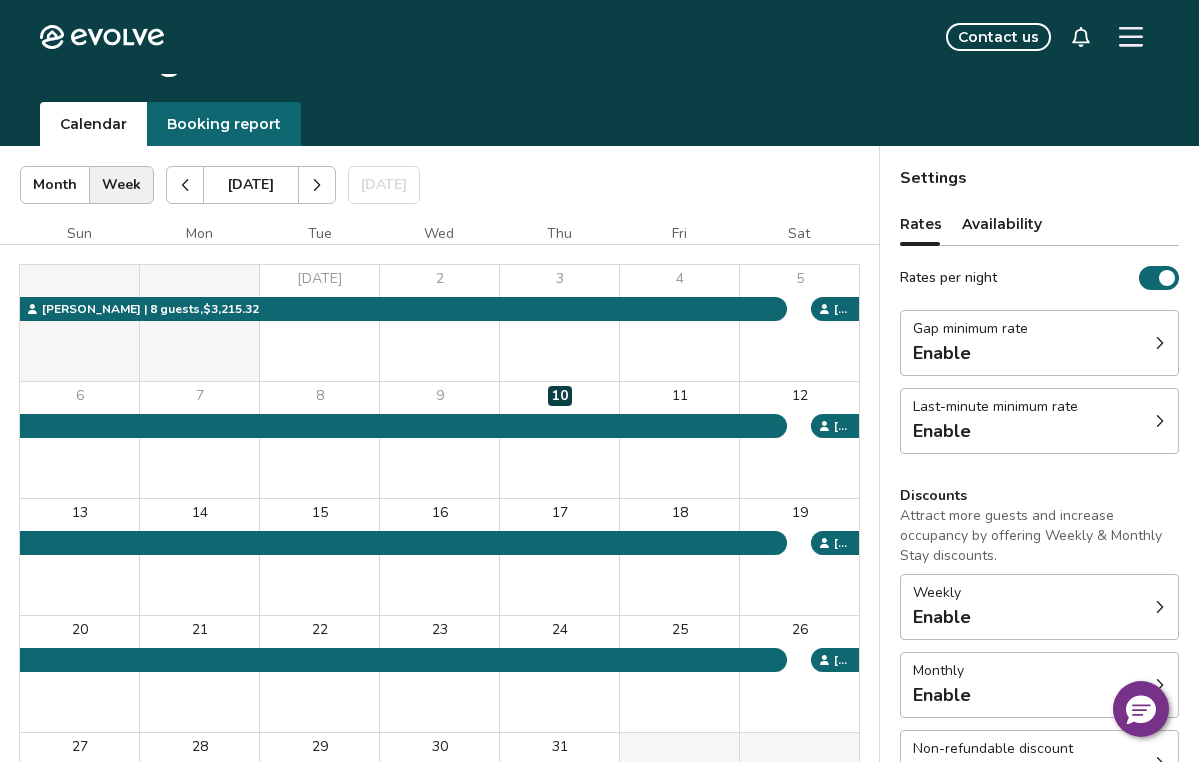 scroll, scrollTop: 50, scrollLeft: 0, axis: vertical 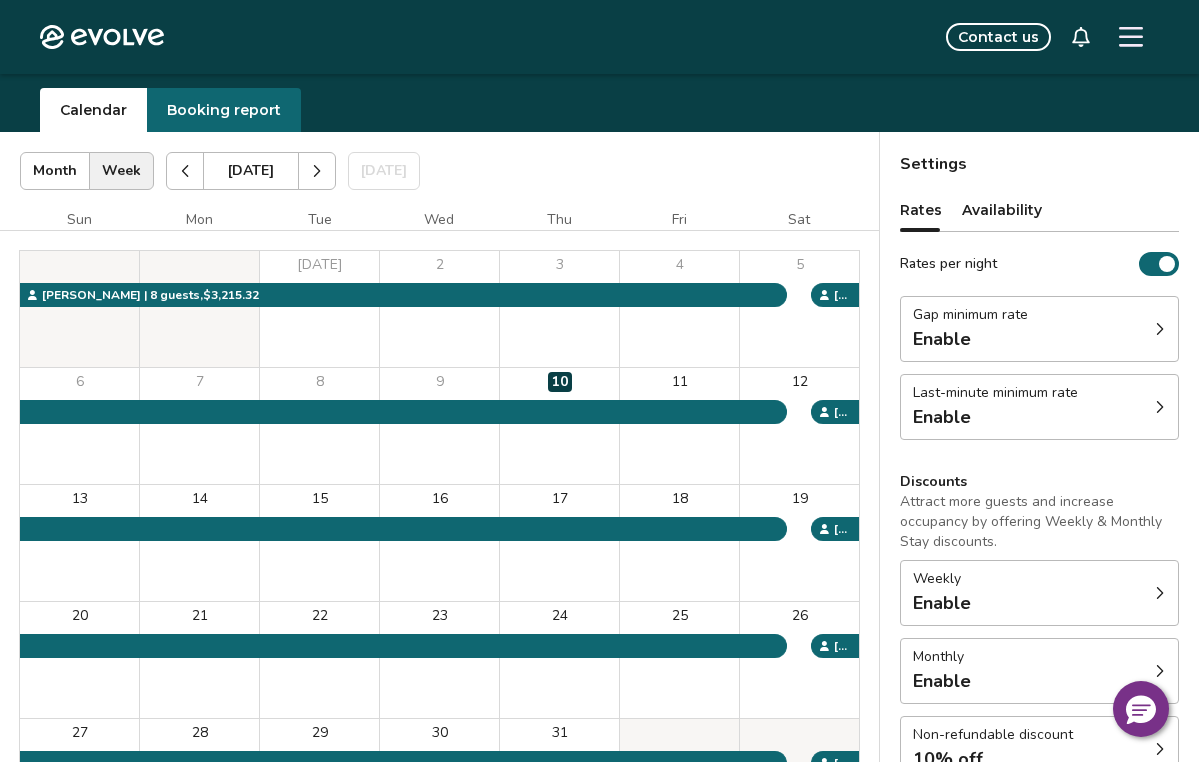 click 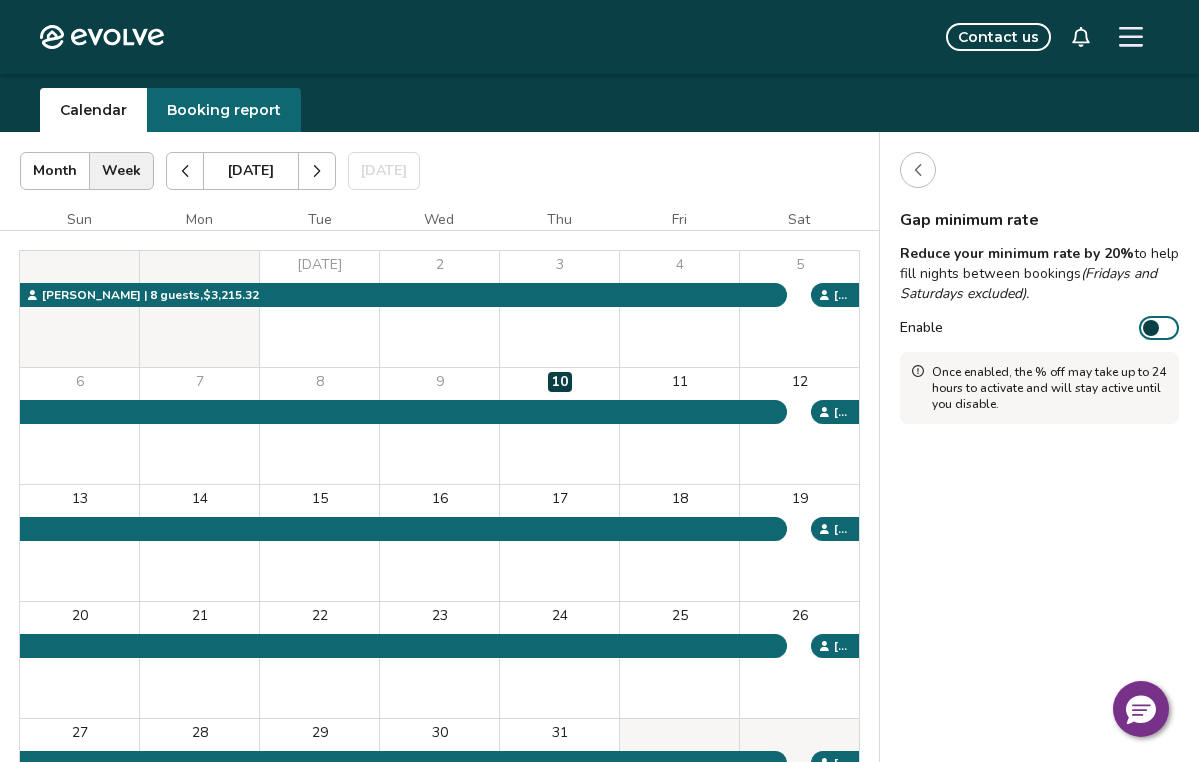 click at bounding box center (1151, 328) 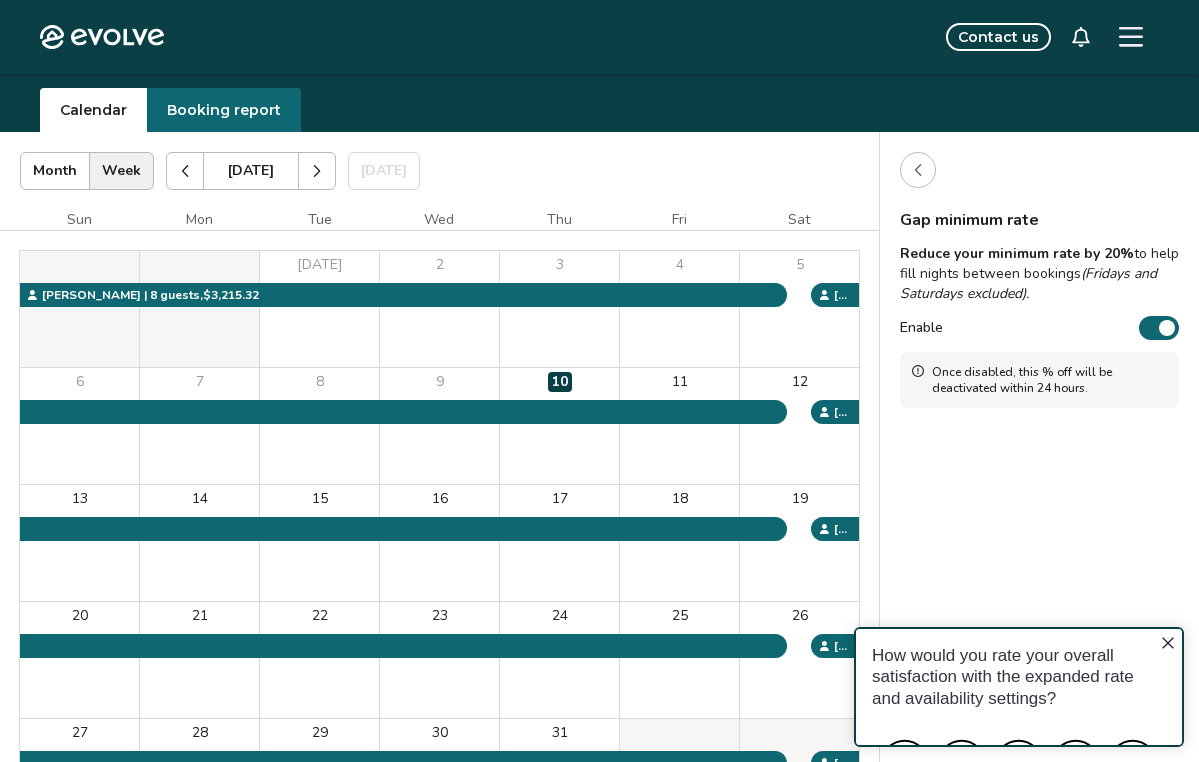 scroll, scrollTop: 0, scrollLeft: 0, axis: both 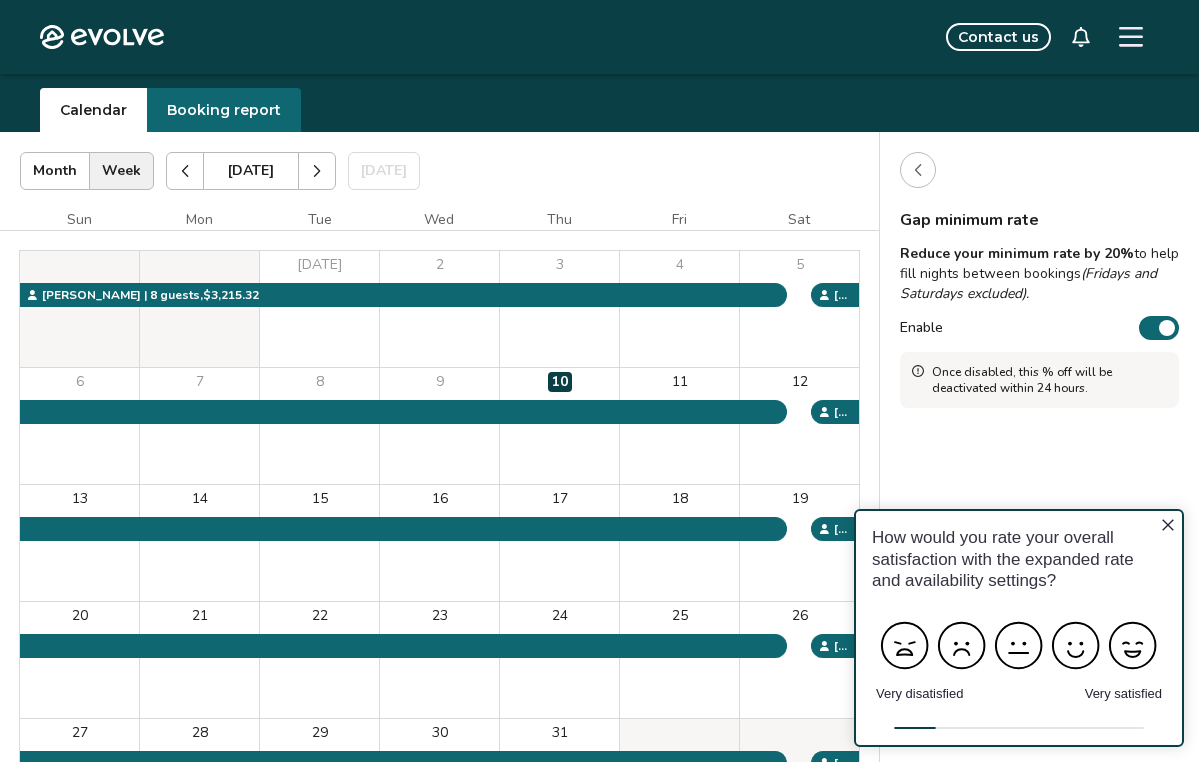 click 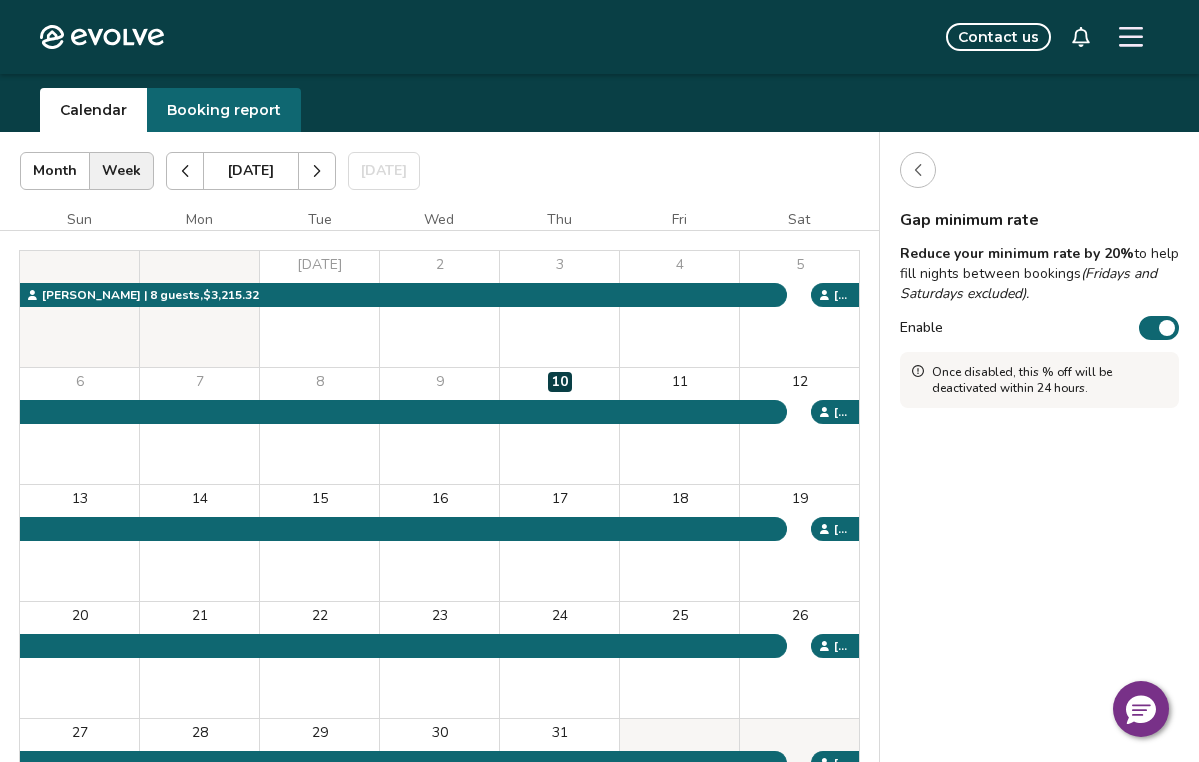 click at bounding box center (918, 170) 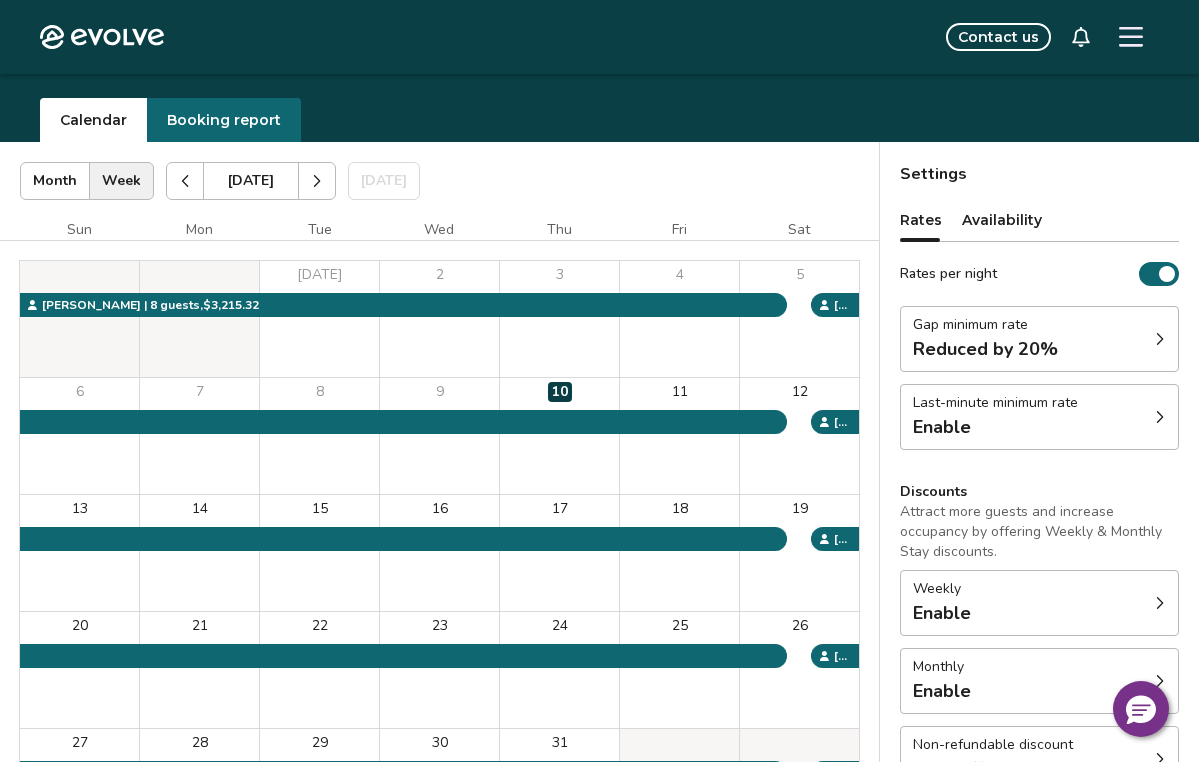 scroll, scrollTop: 53, scrollLeft: 0, axis: vertical 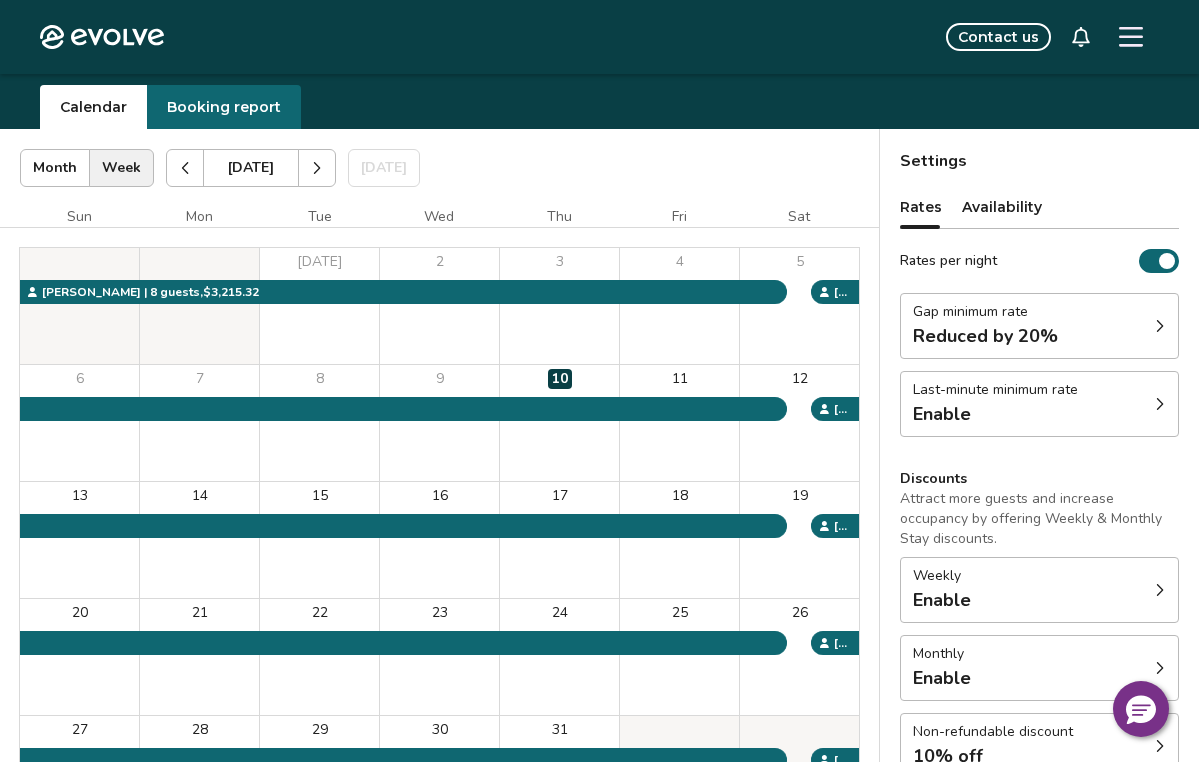 click on "Rates per night" at bounding box center [1159, 261] 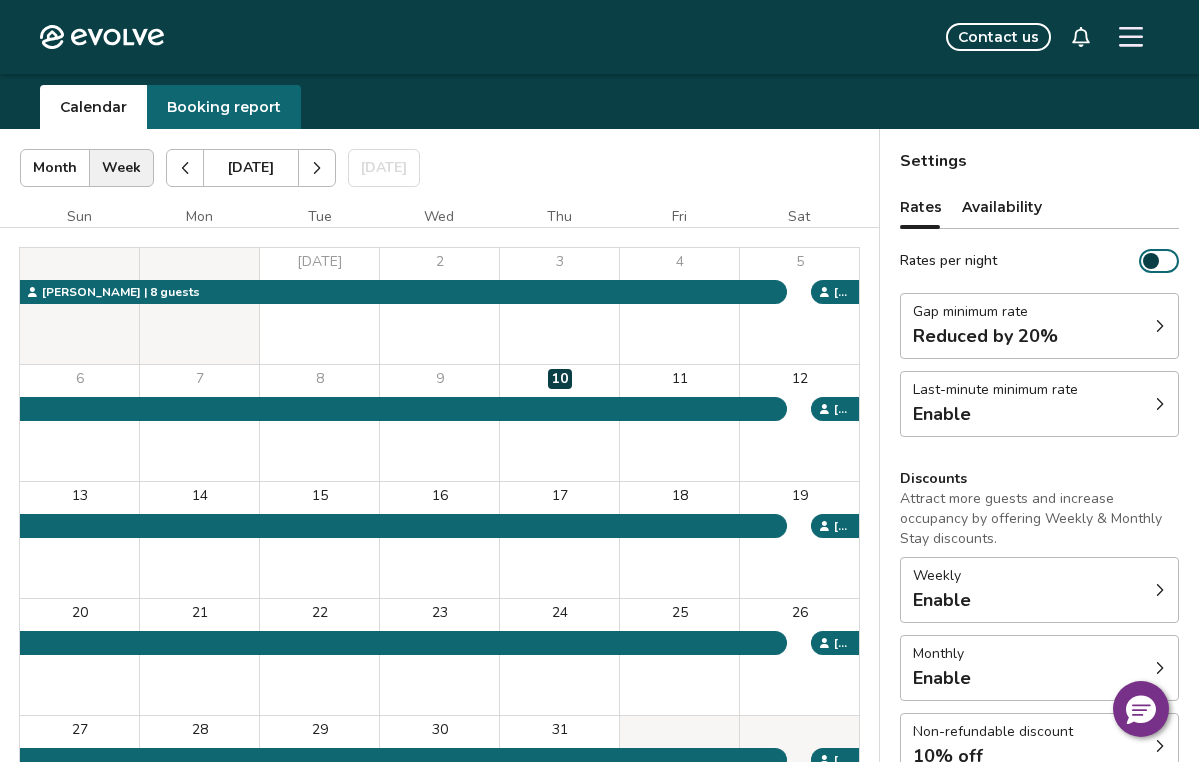 click at bounding box center [1160, 326] 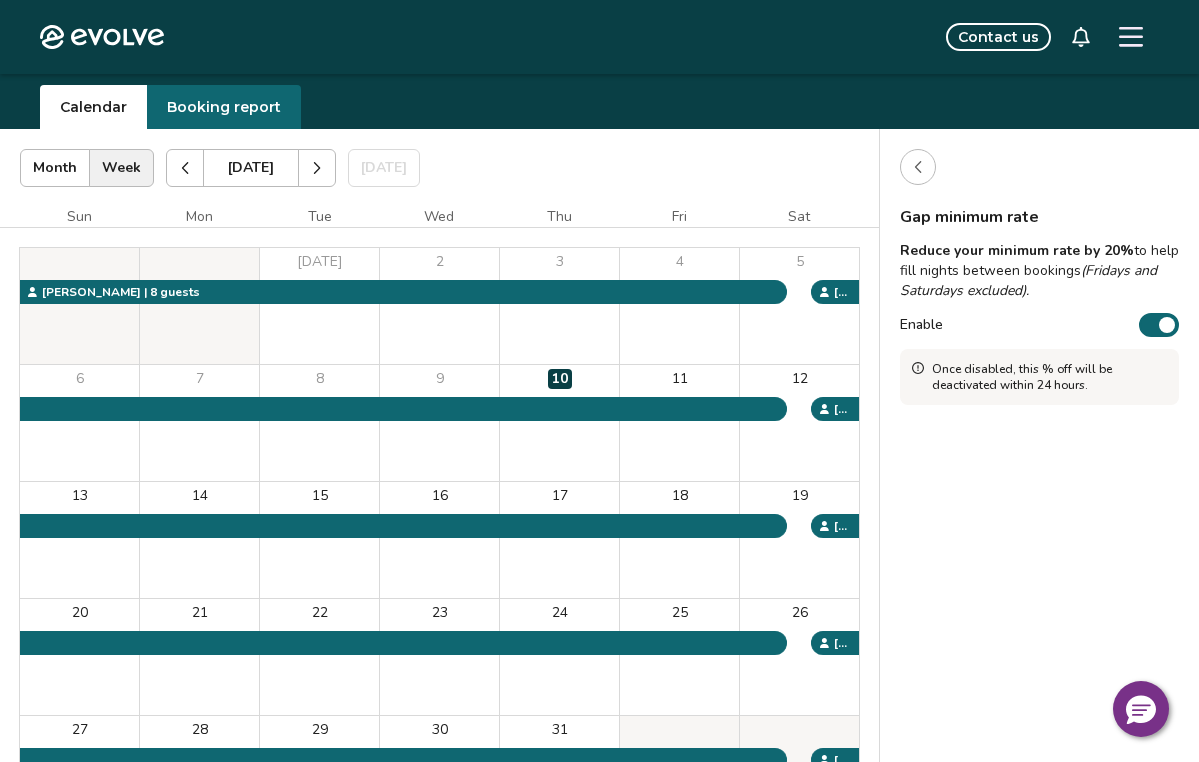 click on "Enable" at bounding box center [1159, 325] 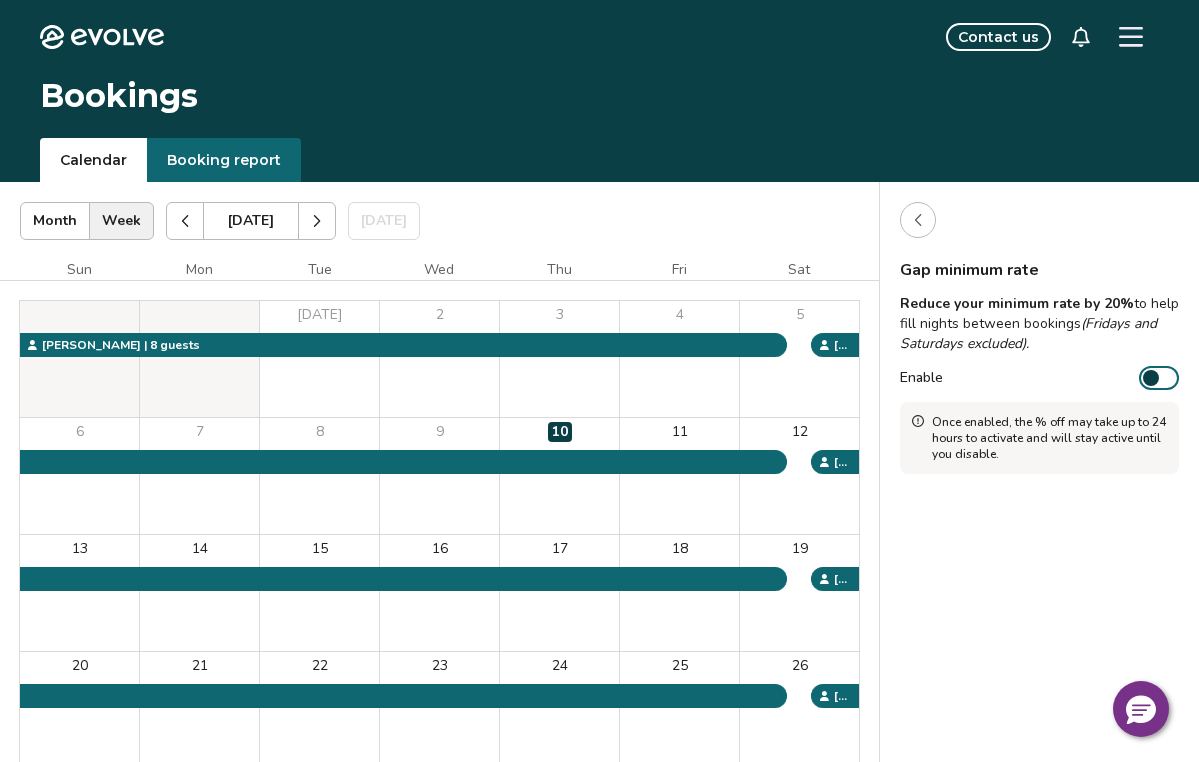scroll, scrollTop: 0, scrollLeft: 0, axis: both 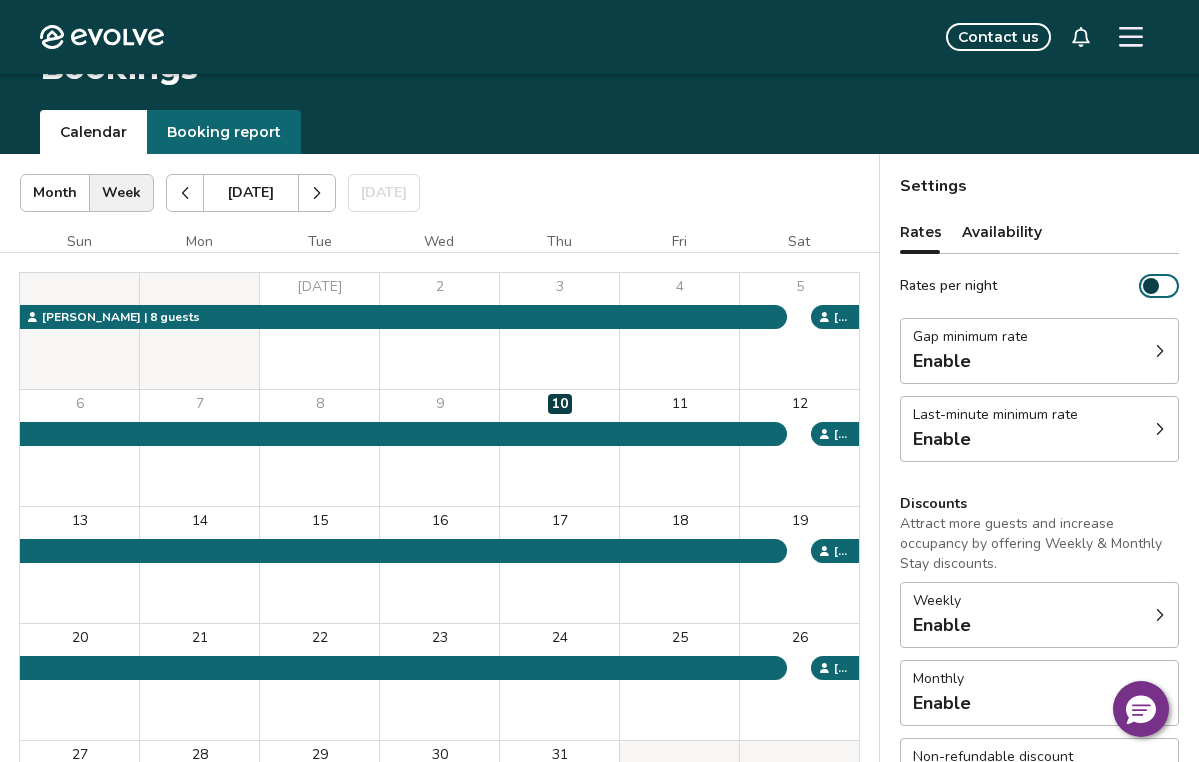 click 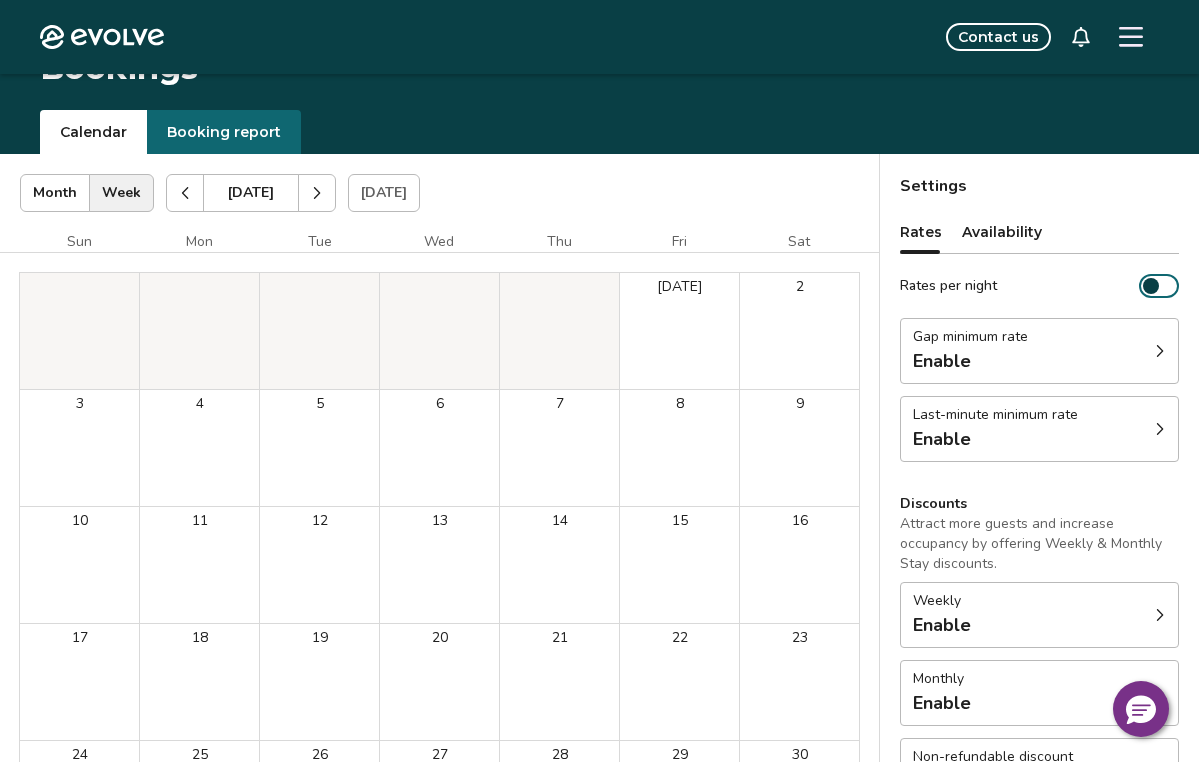 click 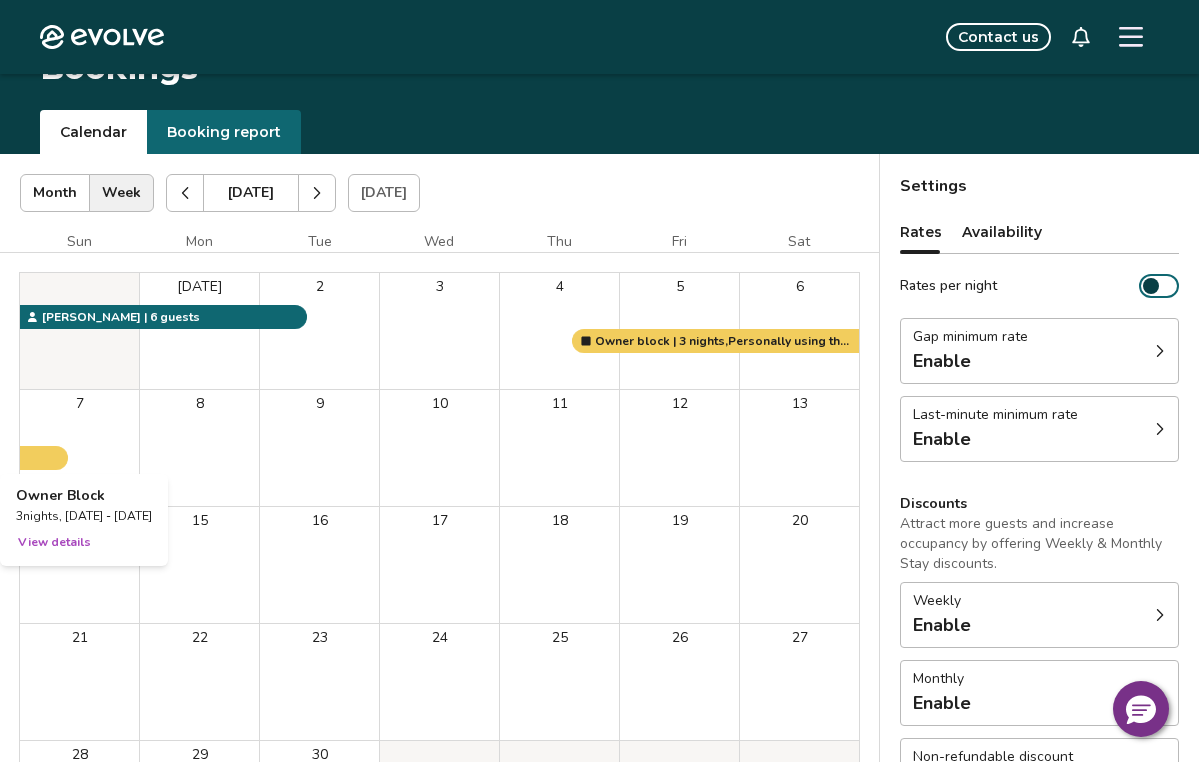 click on "7" at bounding box center (79, 448) 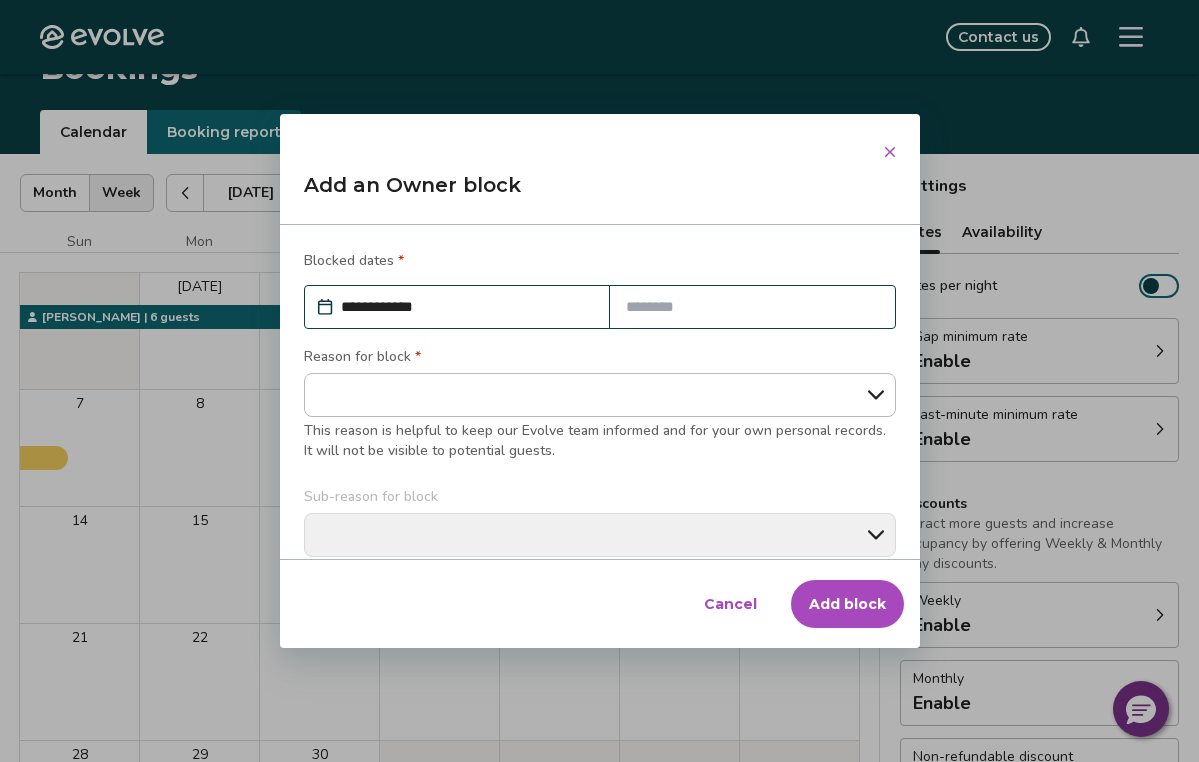click at bounding box center (752, 307) 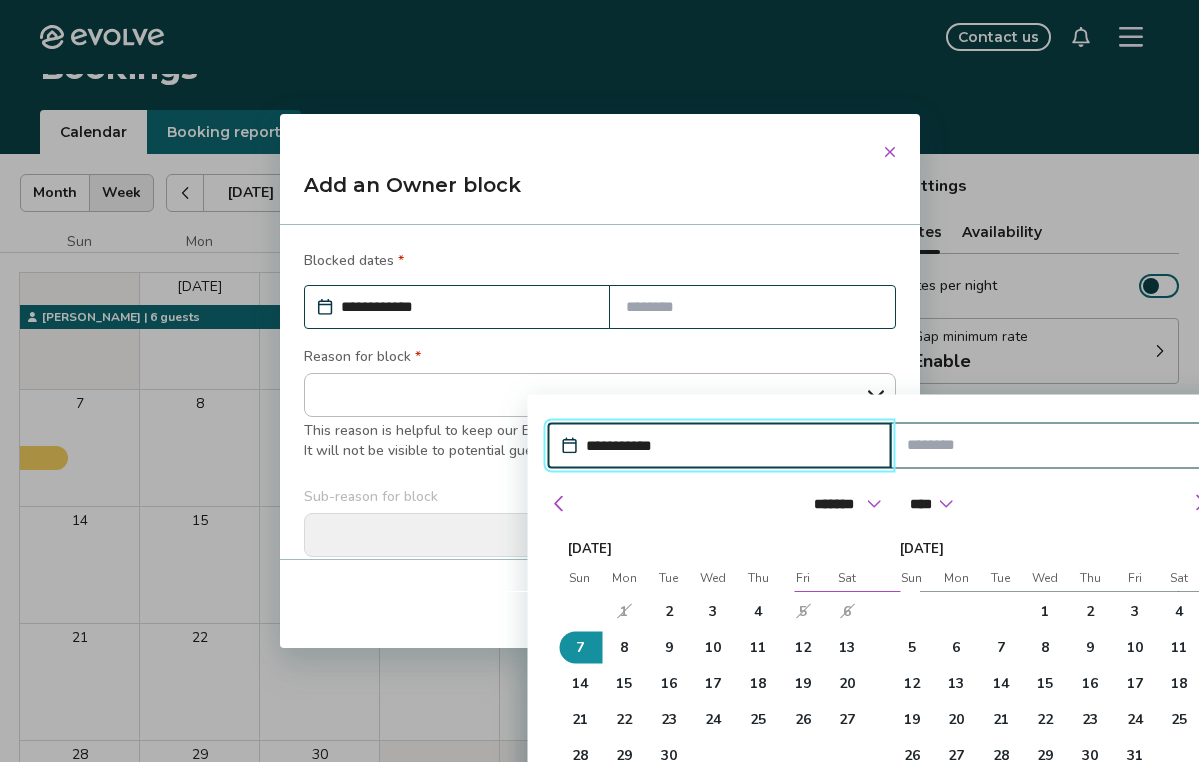 scroll, scrollTop: 0, scrollLeft: 0, axis: both 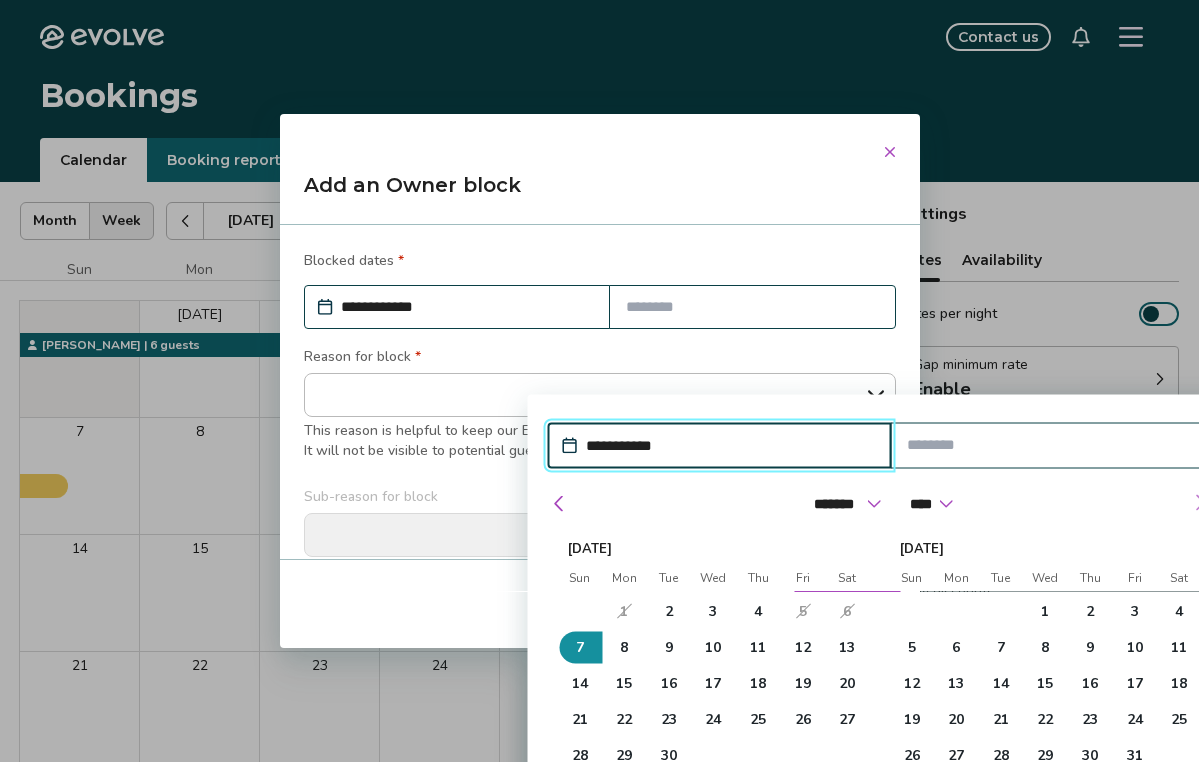 click at bounding box center (1199, 503) 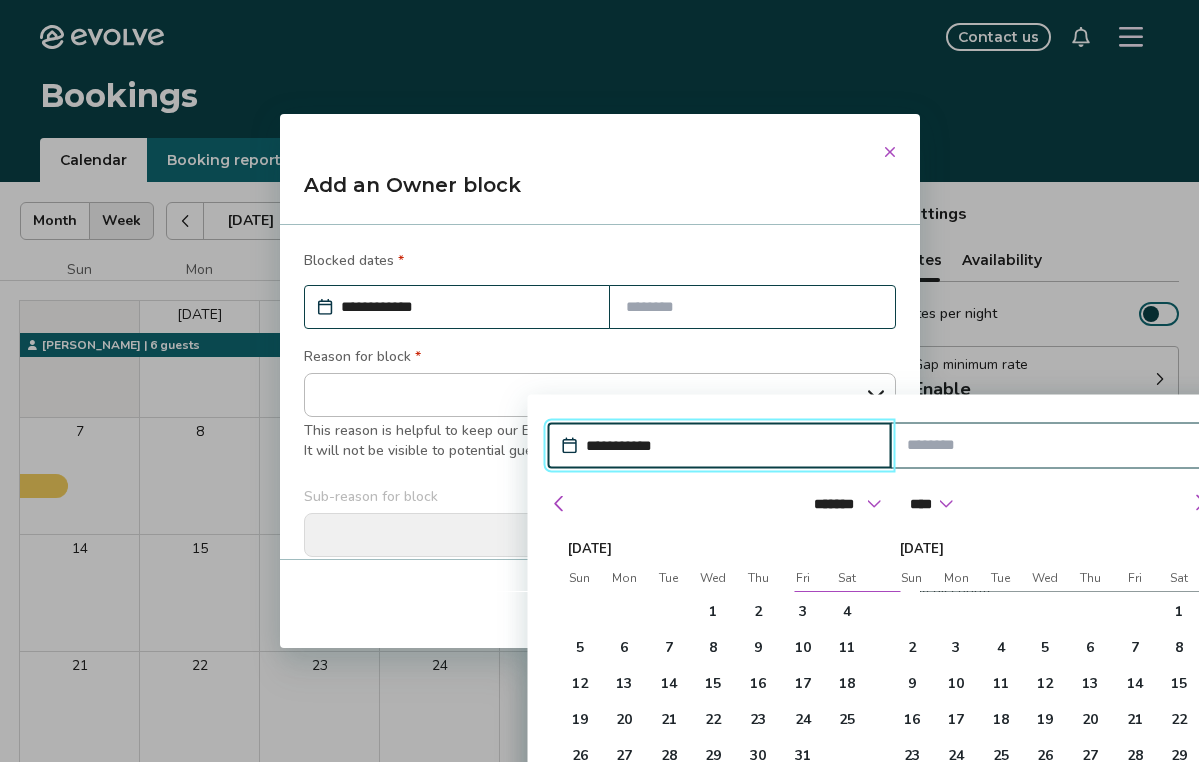 click on "30" at bounding box center (911, 792) 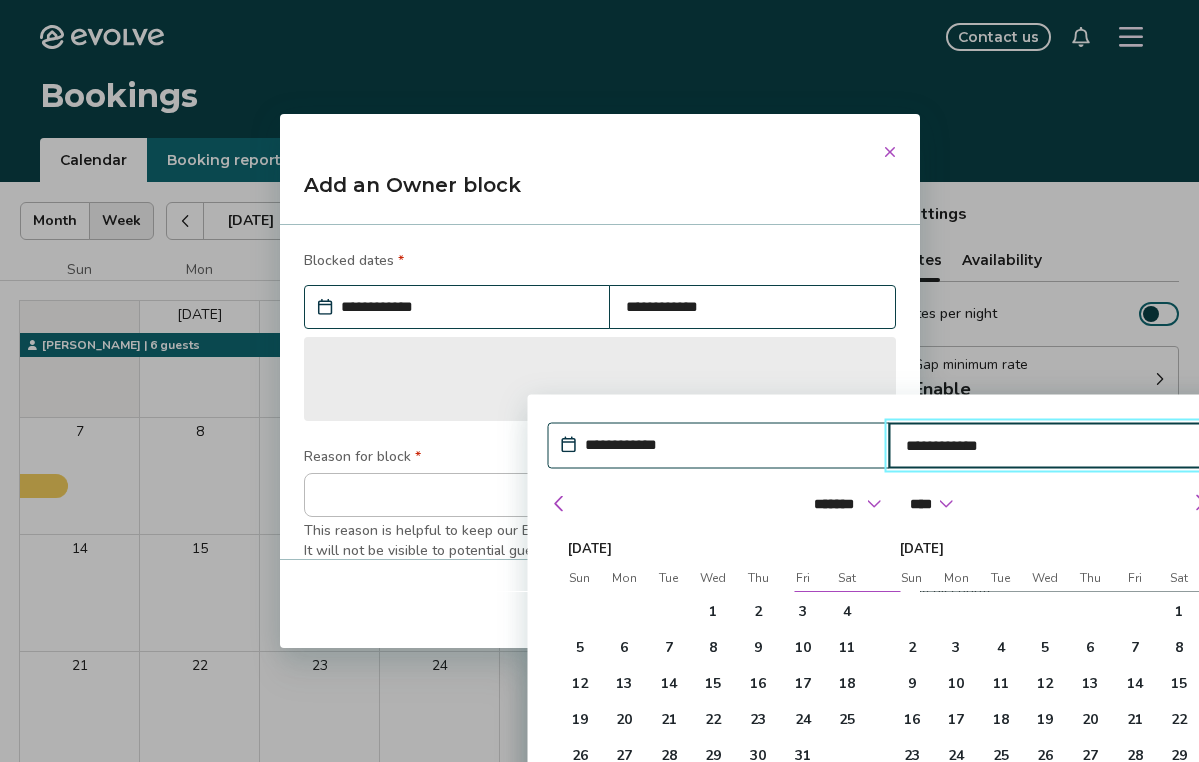 type on "*" 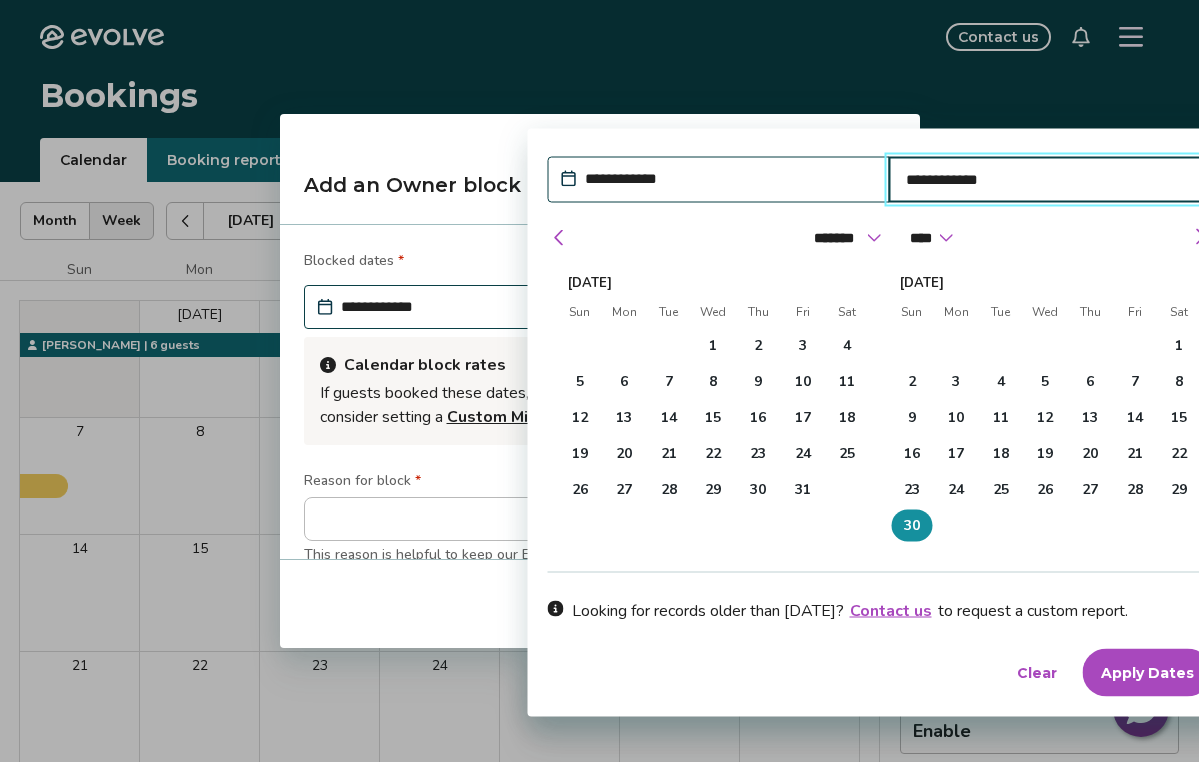 scroll, scrollTop: 266, scrollLeft: 0, axis: vertical 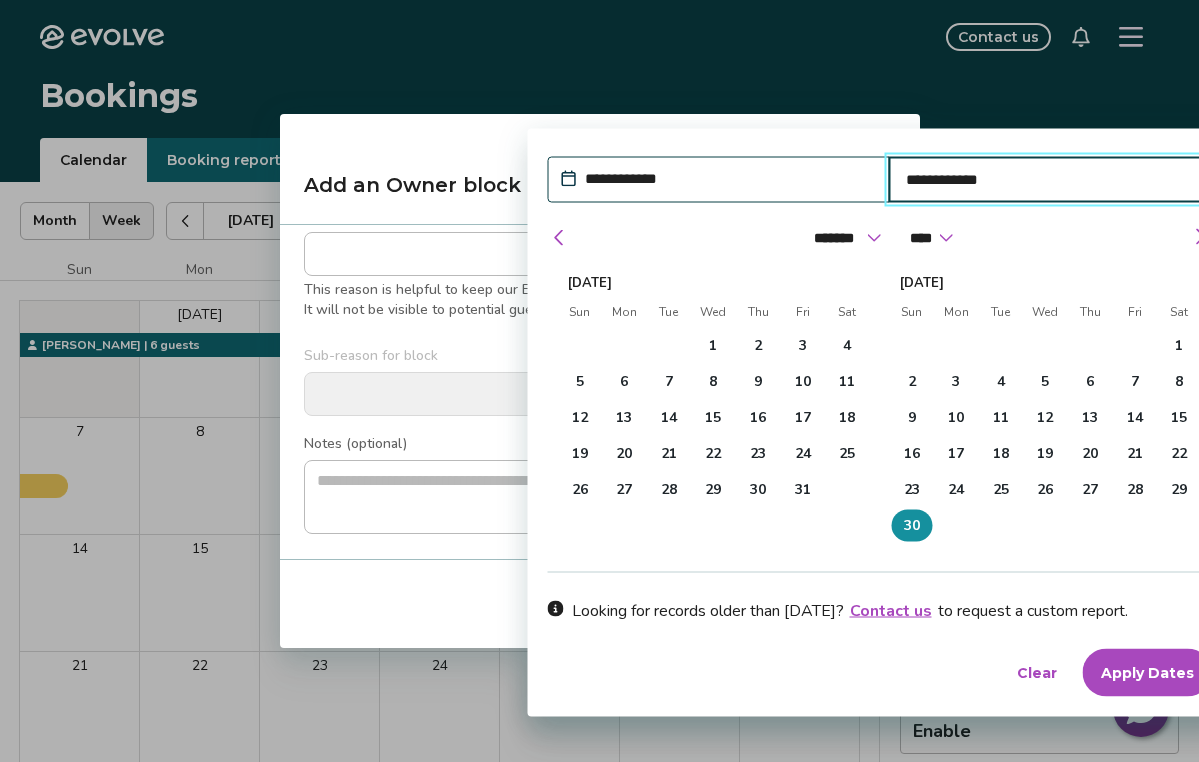 click on "Apply Dates" at bounding box center [1146, 673] 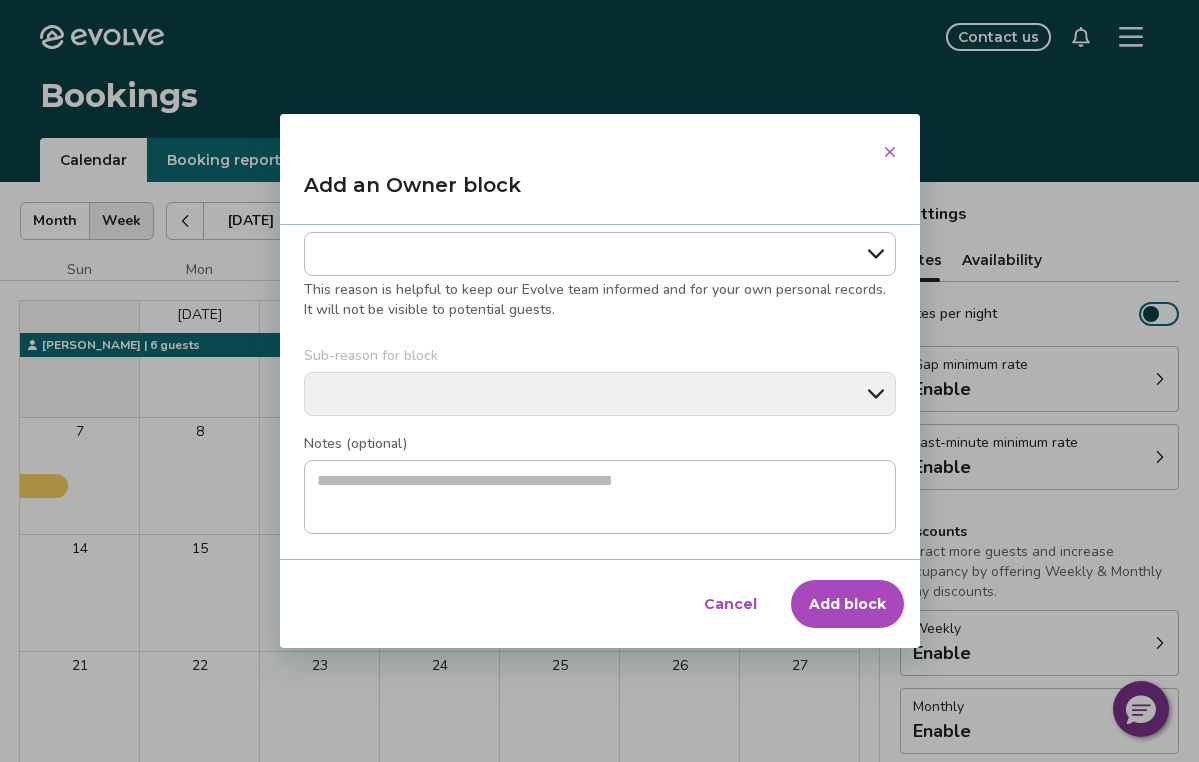 scroll, scrollTop: 0, scrollLeft: 0, axis: both 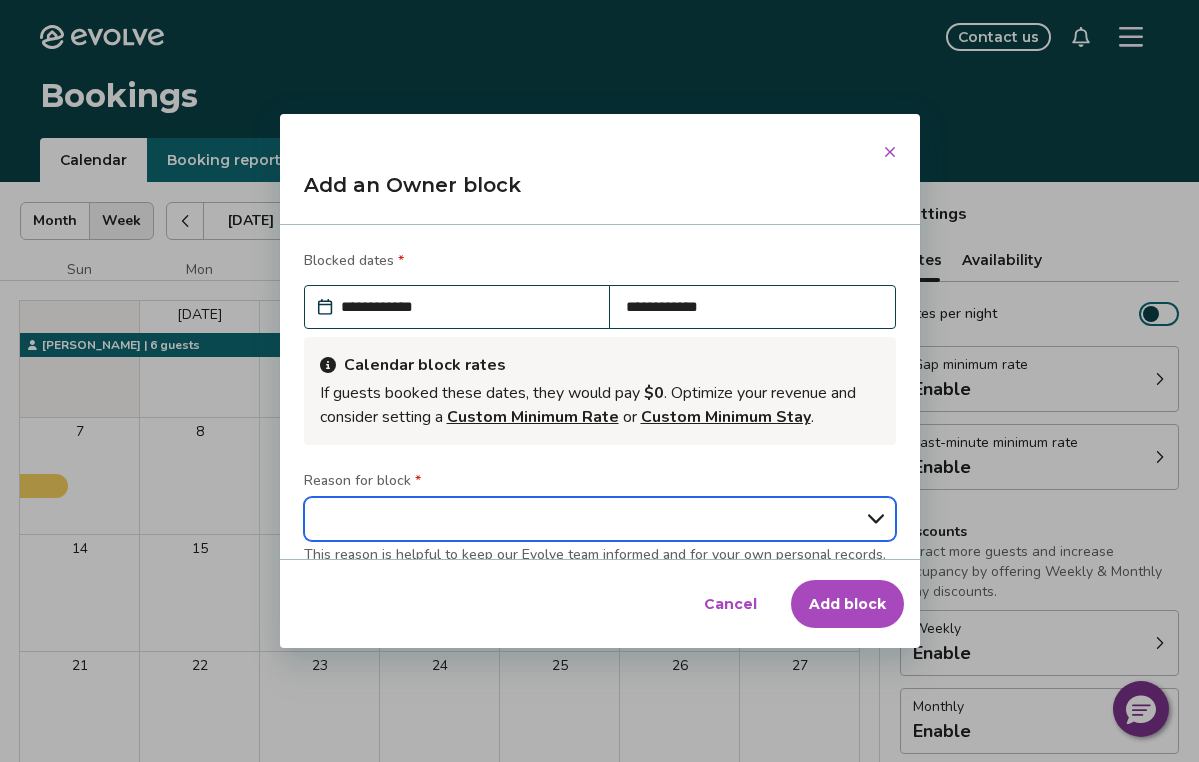 select on "**********" 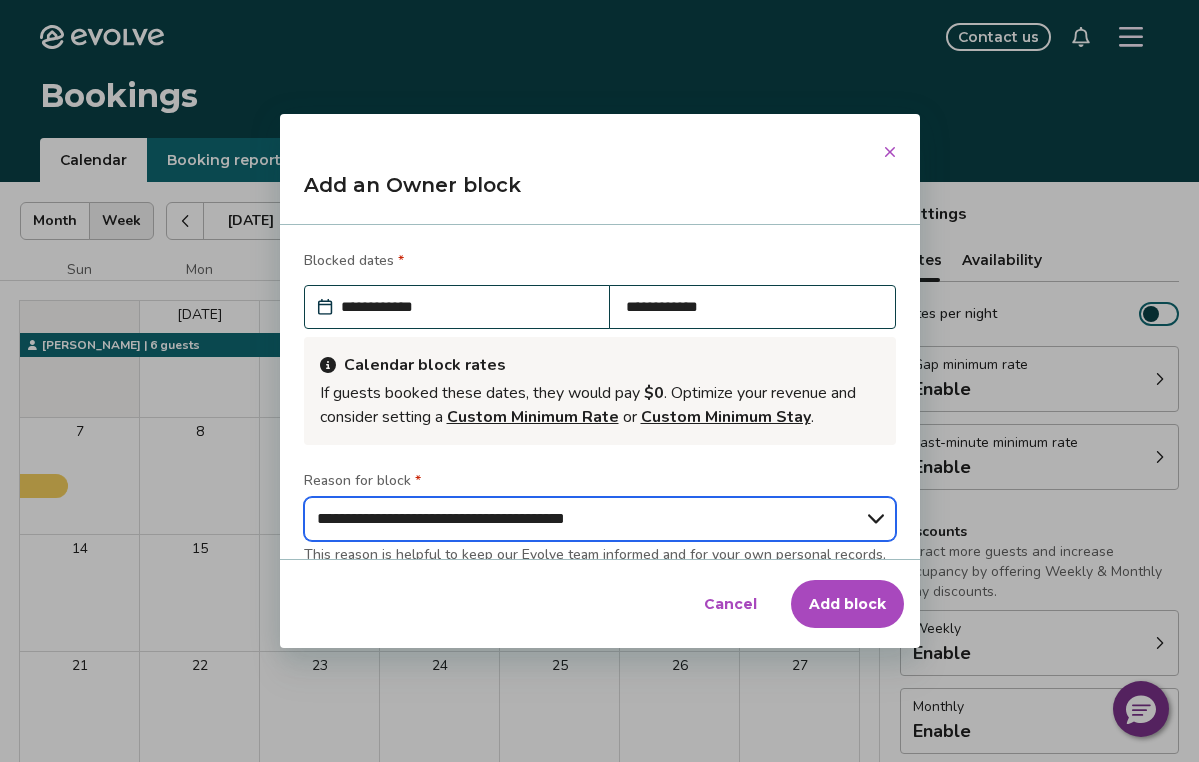 type on "*" 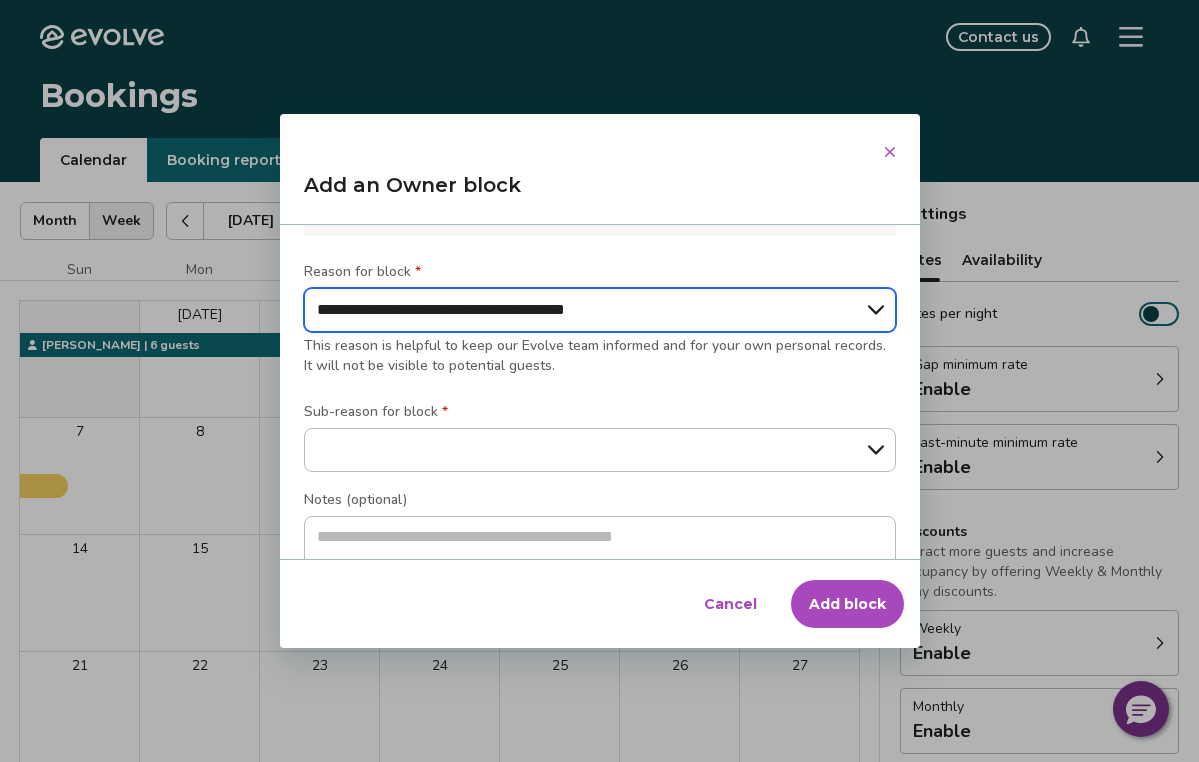 scroll, scrollTop: 217, scrollLeft: 0, axis: vertical 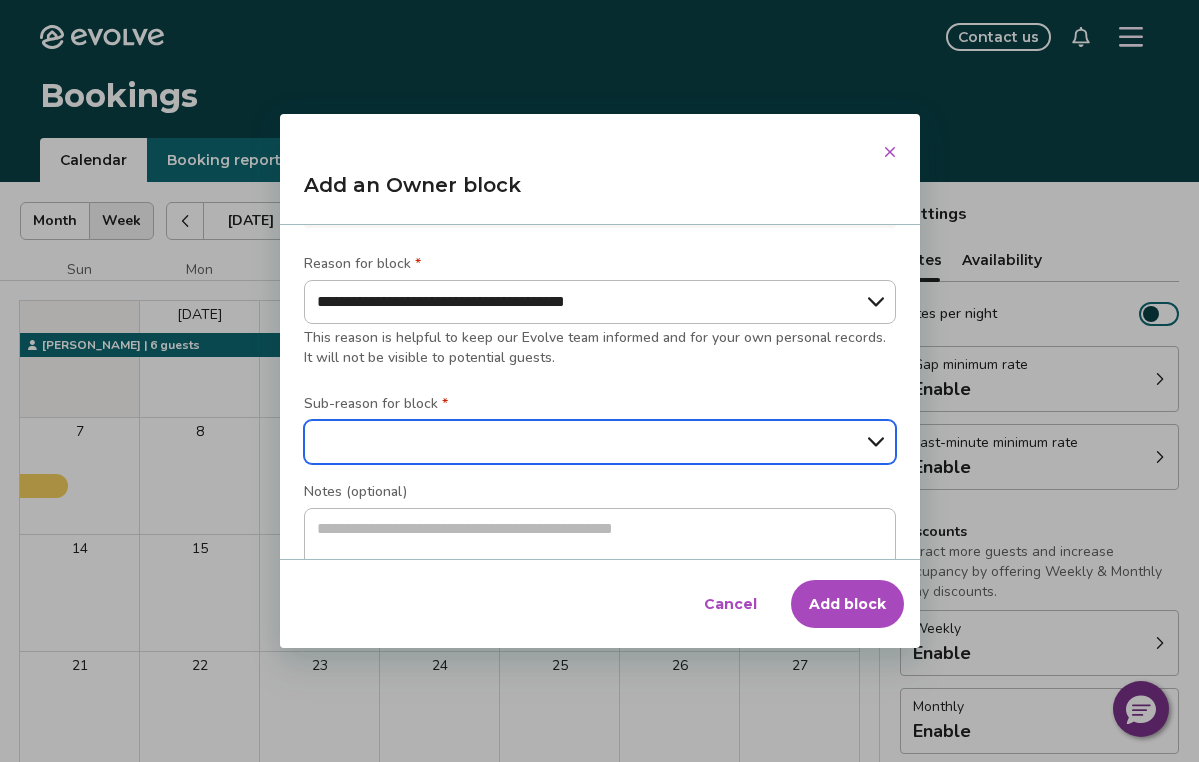 select on "**********" 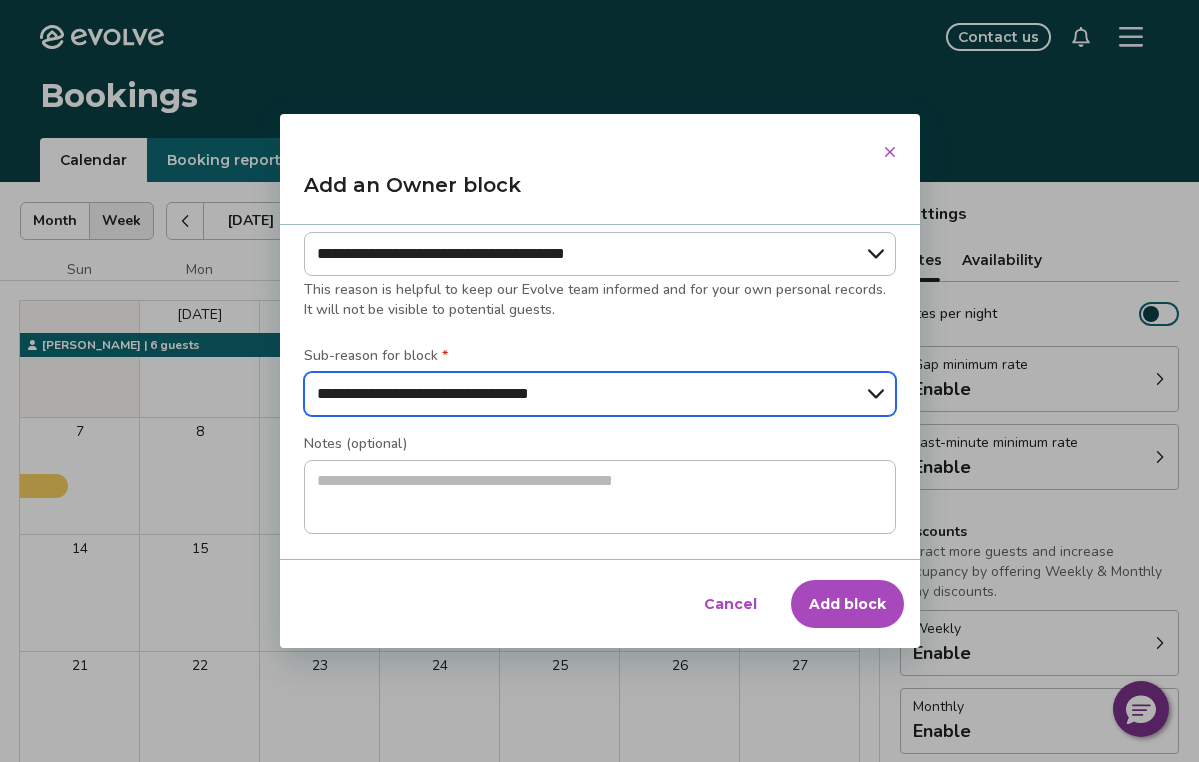 scroll, scrollTop: 266, scrollLeft: 0, axis: vertical 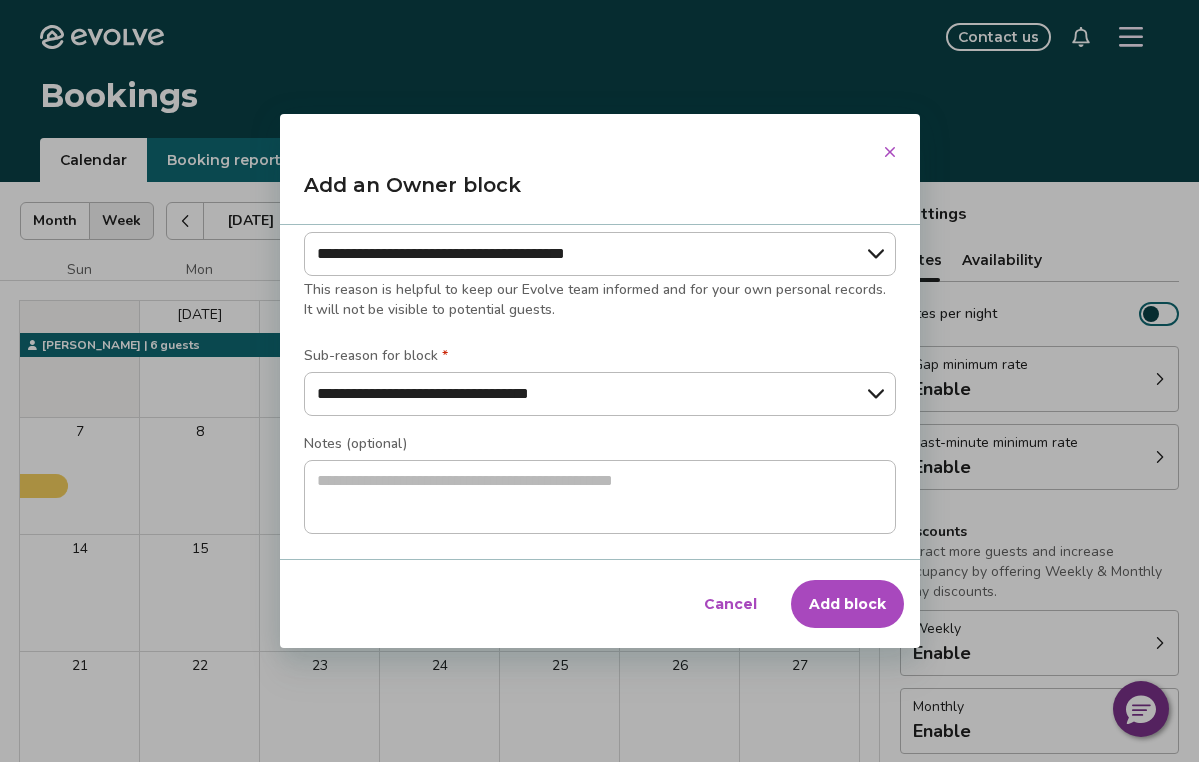 click on "Add block" at bounding box center [847, 604] 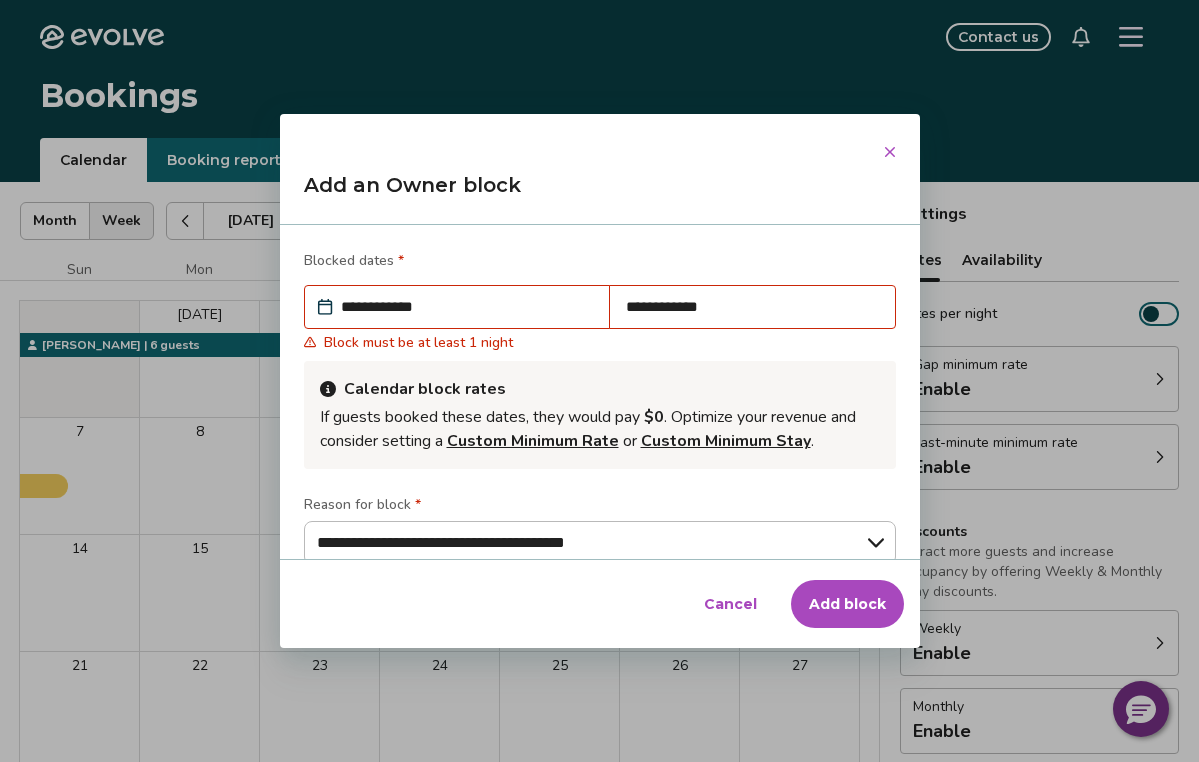 scroll, scrollTop: 0, scrollLeft: 0, axis: both 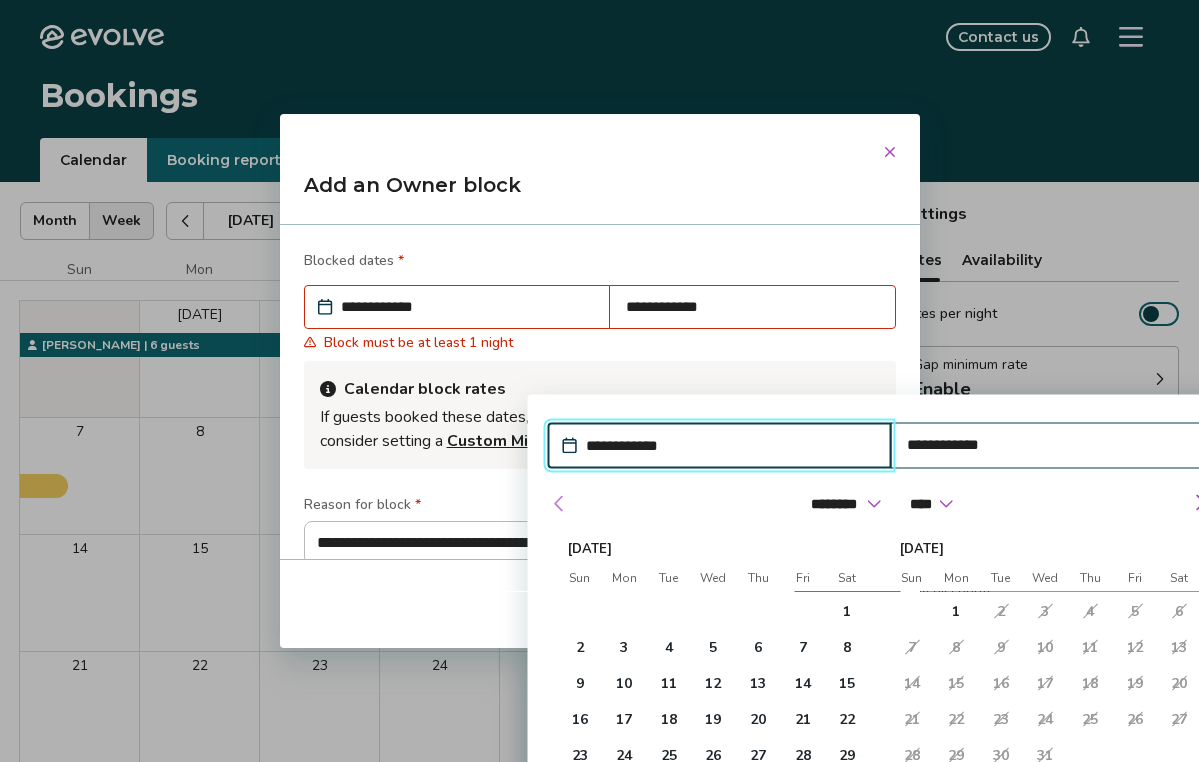 click at bounding box center (559, 504) 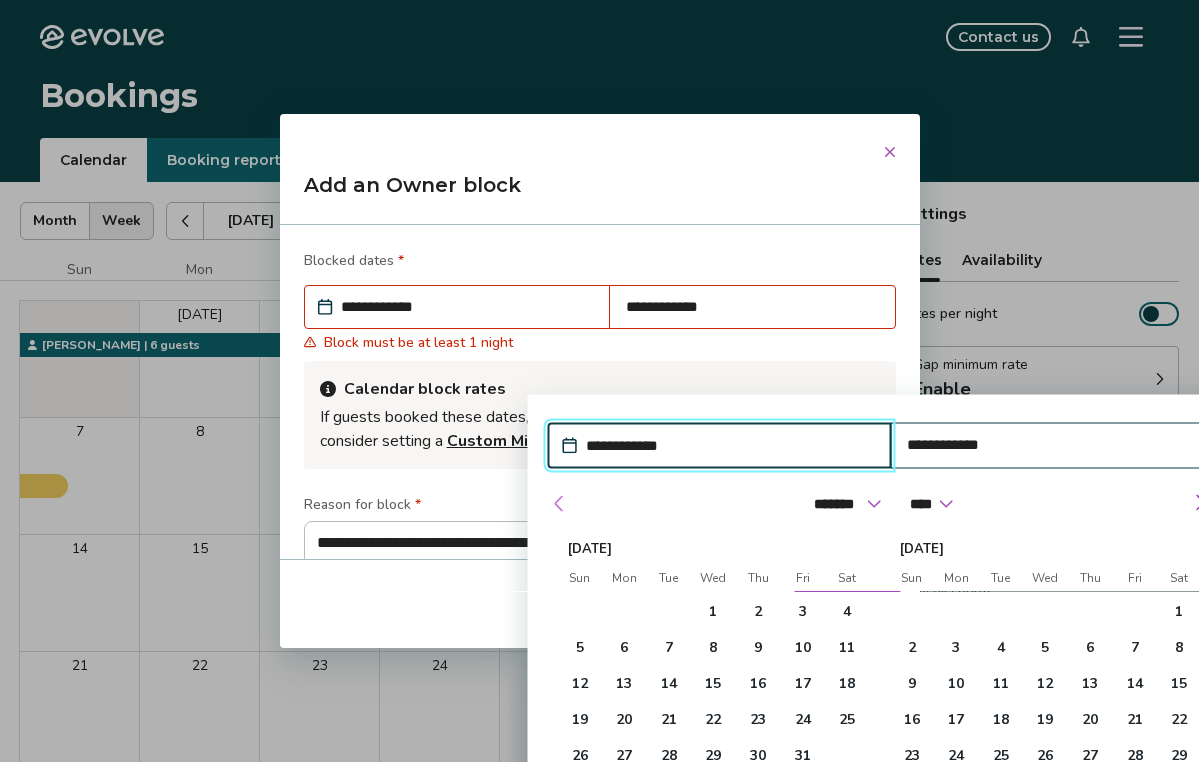 click at bounding box center [559, 504] 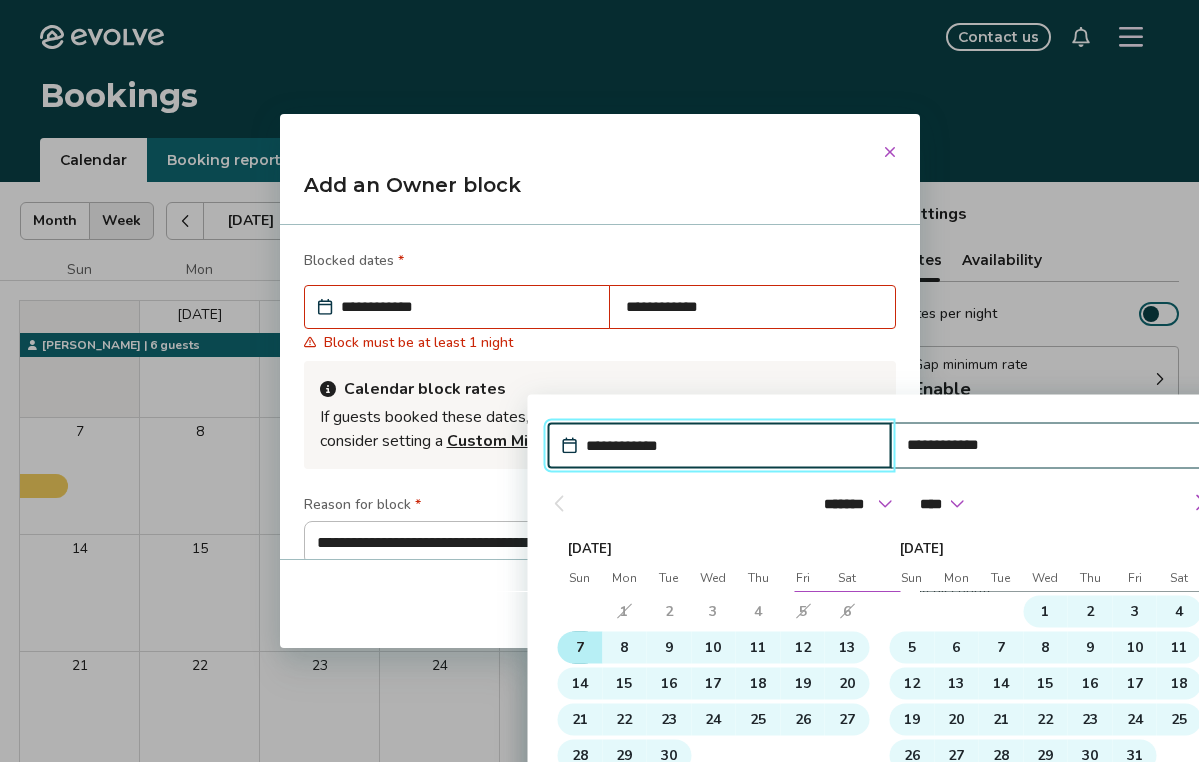 click on "7" at bounding box center [579, 648] 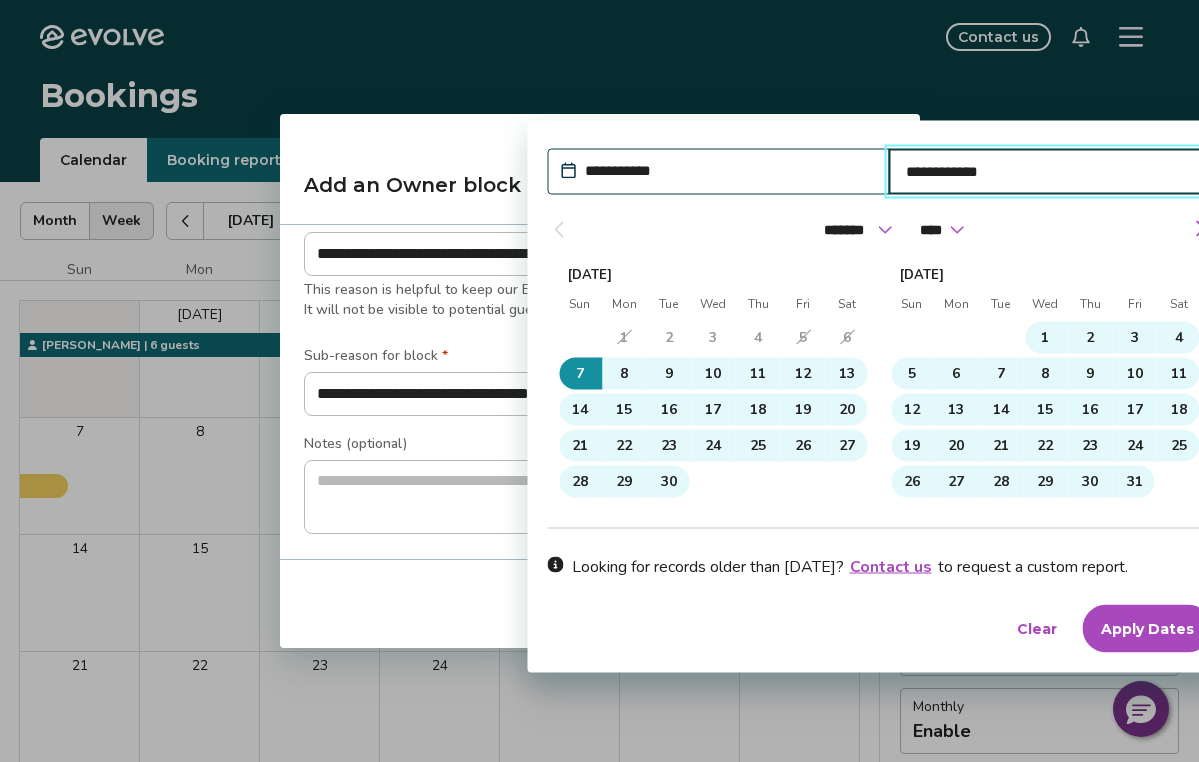 scroll, scrollTop: 274, scrollLeft: 0, axis: vertical 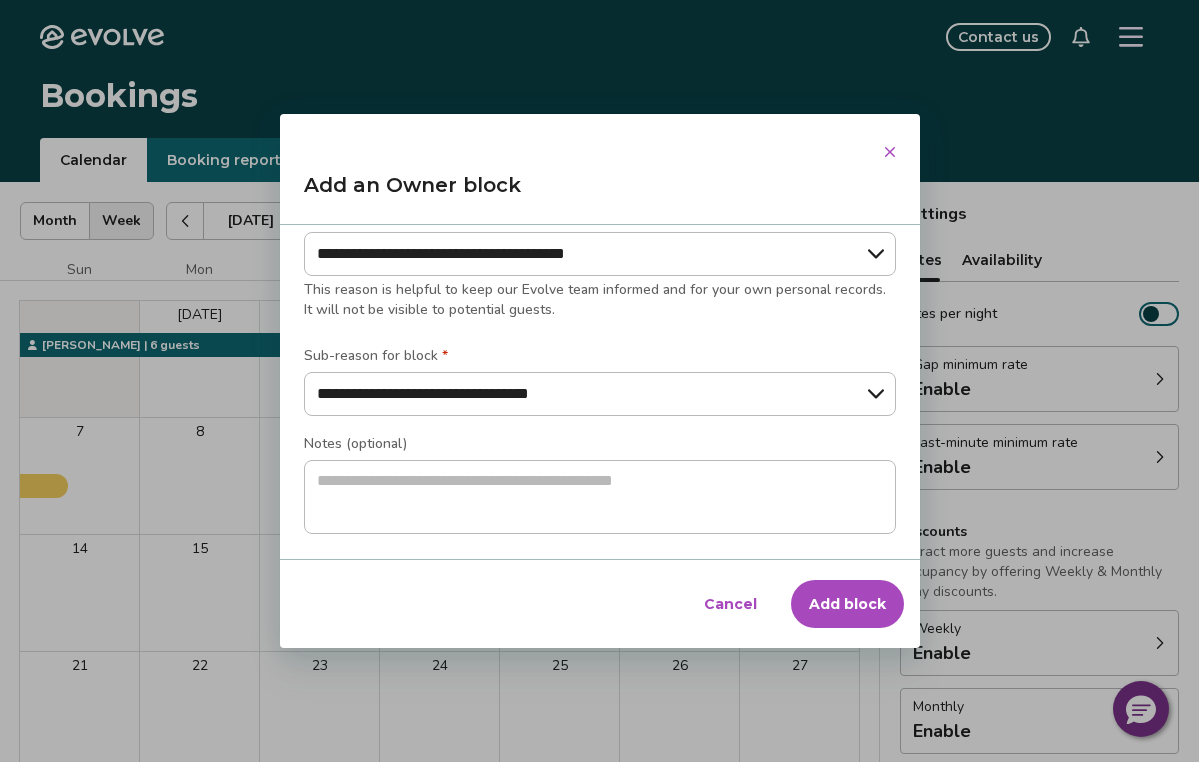 click on "Add block" at bounding box center [847, 604] 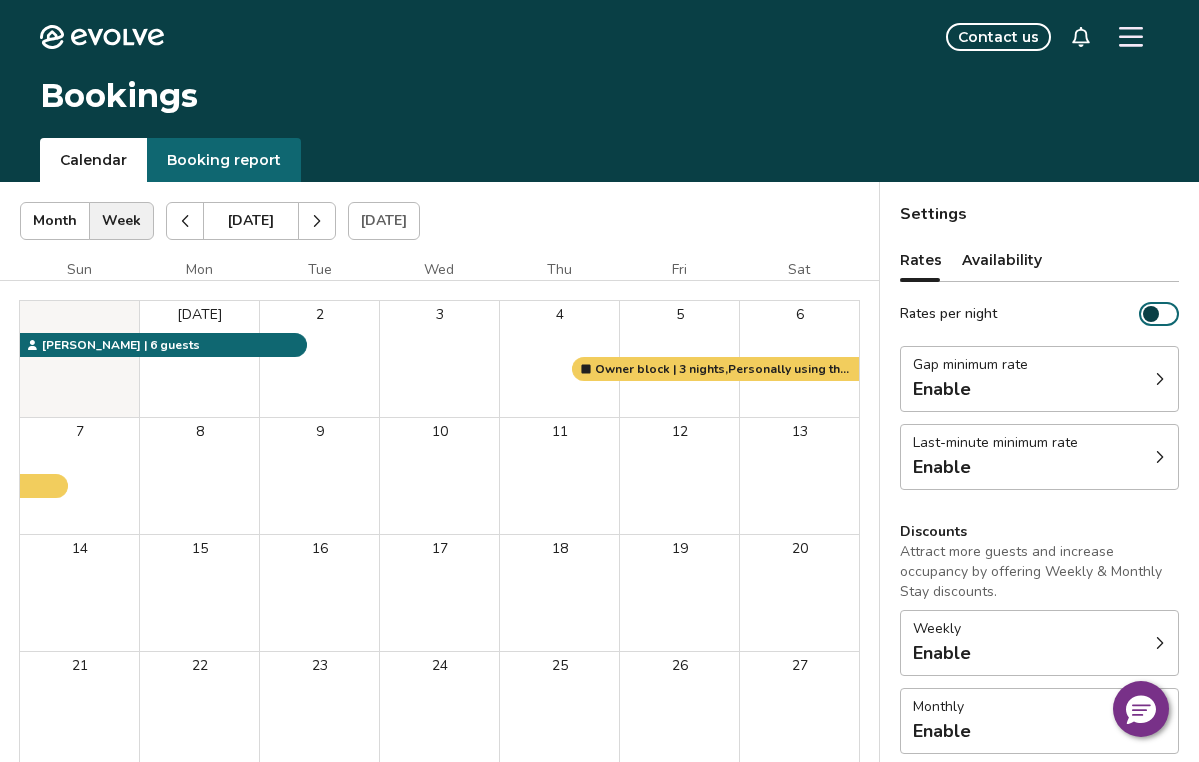 scroll, scrollTop: 0, scrollLeft: 0, axis: both 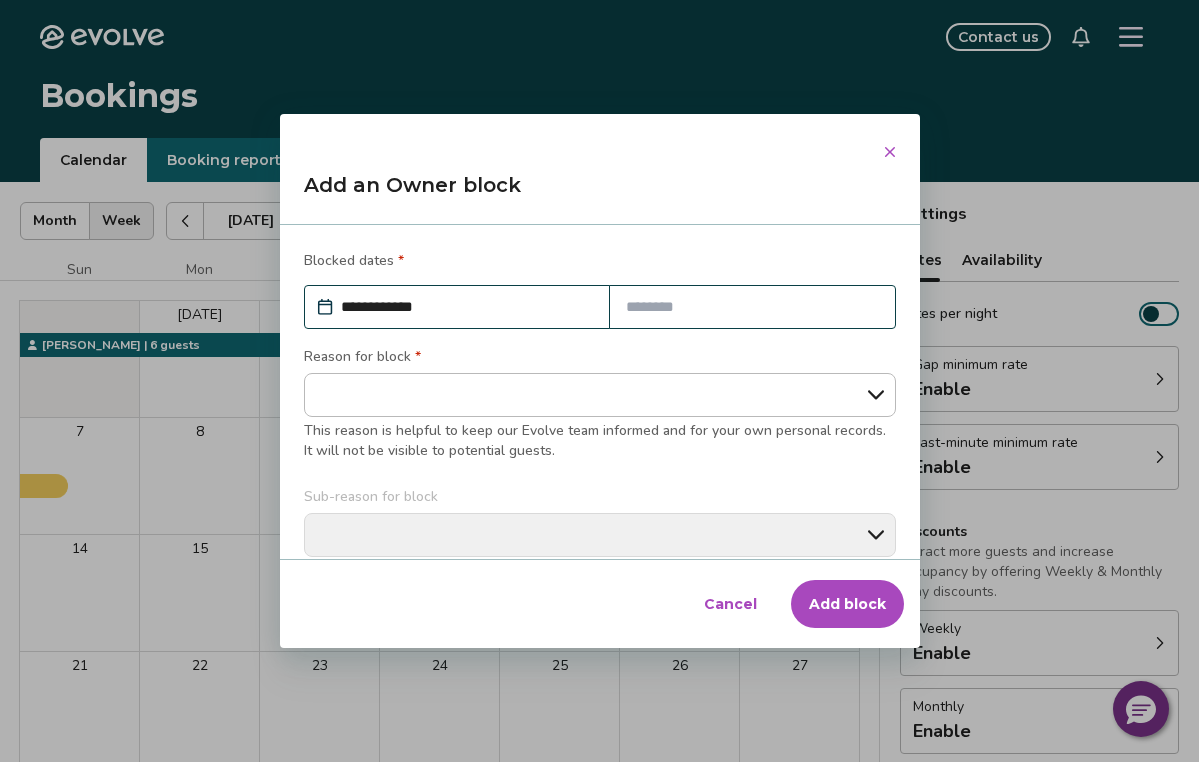 click on "Evolve Contact us Bookings Calendar Booking report [DATE]  | Views Month Week [DATE] [DATE] Settings [PERSON_NAME] Keen [DATE] Sun Mon Tue Wed Thu Fri [DATE] 2 3 4 5 6 7 8 9 10 11 12 13 14 15 16 17 18 19 20 21 22 23 24 25 26 27 28 29 30 Owner block | 3 nights,  Personally using the property [PERSON_NAME] | 6 guests Booking Pending Evolve/Owner Settings Rates Availability Rates per night Gap minimum rate Enable Last-minute minimum rate Enable Discounts Attract more guests and increase occupancy by offering Weekly & Monthly Stay discounts. Weekly Enable Monthly Enable Non-refundable discount 10% off View rates, policies, & fees Gap minimum rate Reduce your minimum rate by 20%  to help fill nights between bookings  (Fridays and Saturdays excluded). Enable Once enabled, the % off may take up to 24 hours to activate and will stay active until you disable. Last-minute minimum rate Reduce your minimum rate by 20%  to help fill vacancies over the next 30 days. Enable Weekly discount Set a max-discount    Learn more" at bounding box center [599, 517] 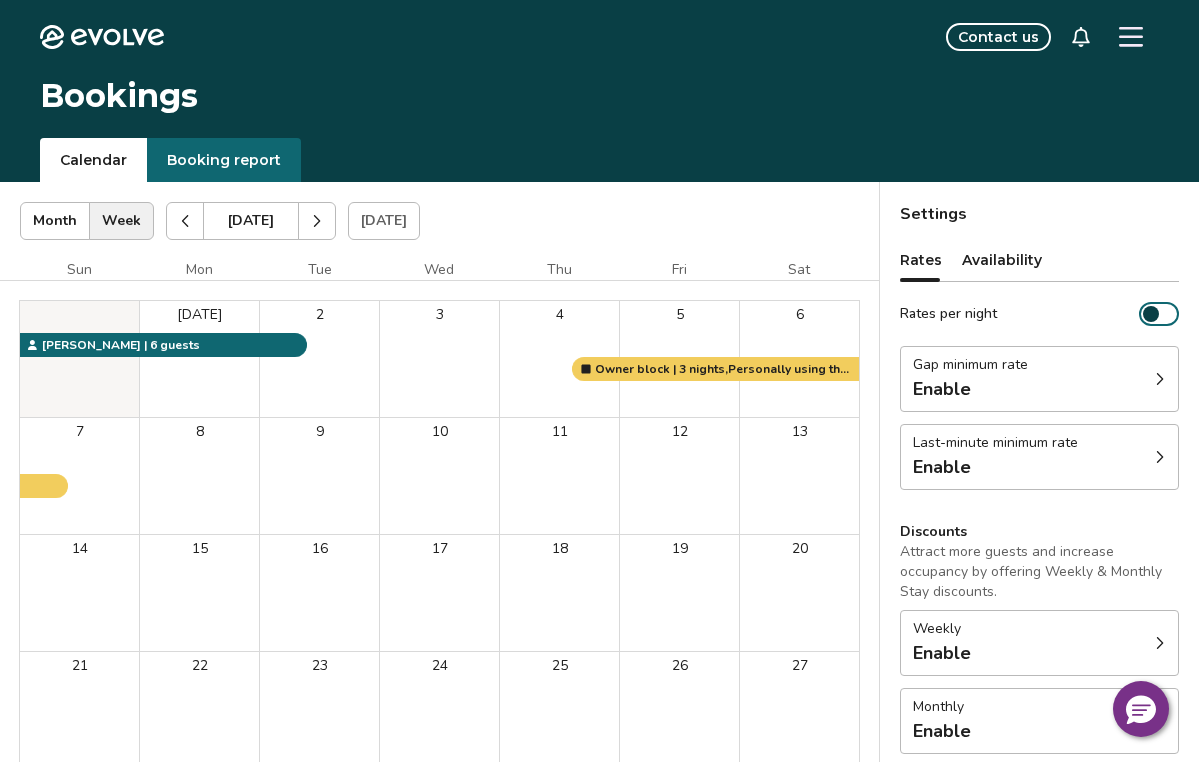 scroll, scrollTop: 0, scrollLeft: 0, axis: both 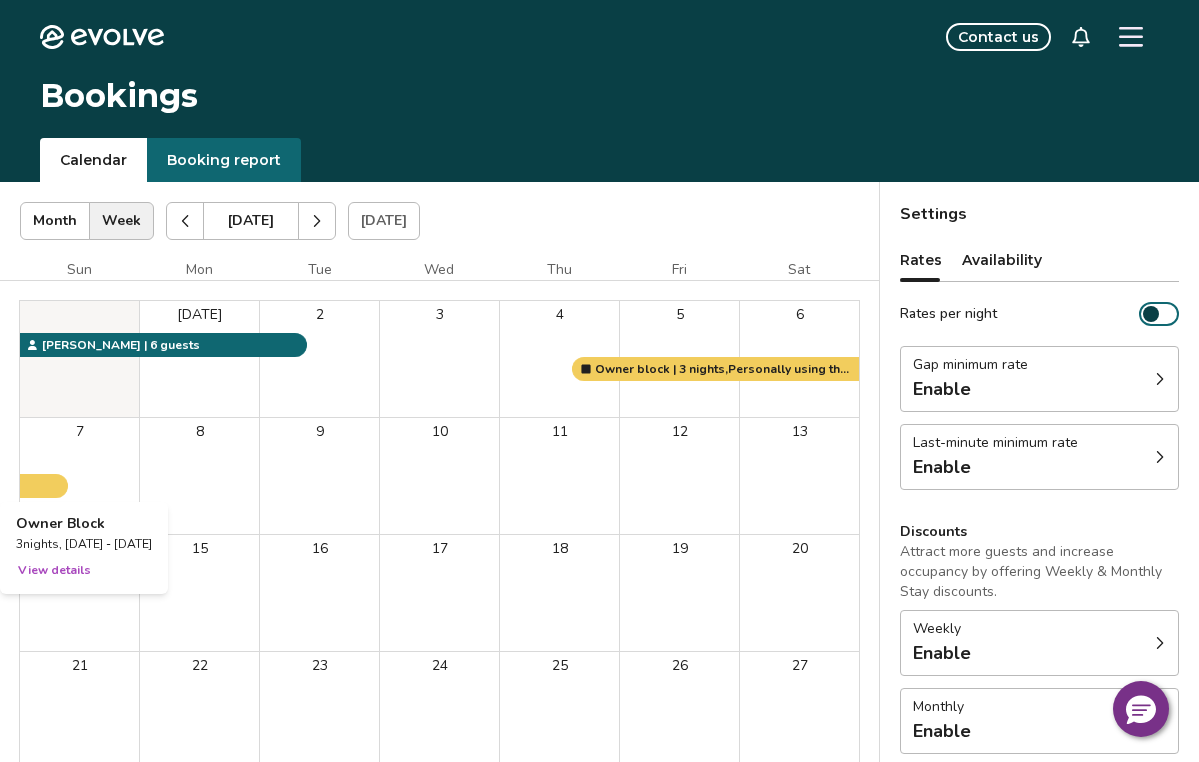 click on "7" at bounding box center [79, 476] 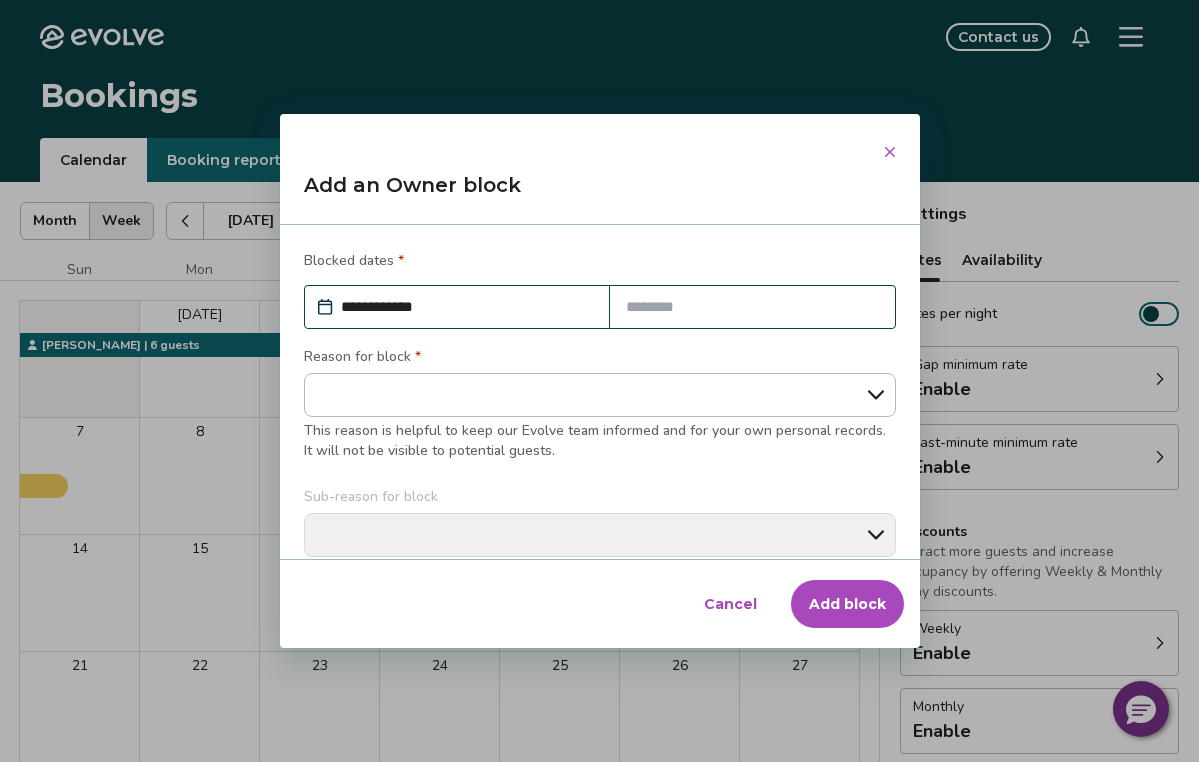 click at bounding box center [752, 307] 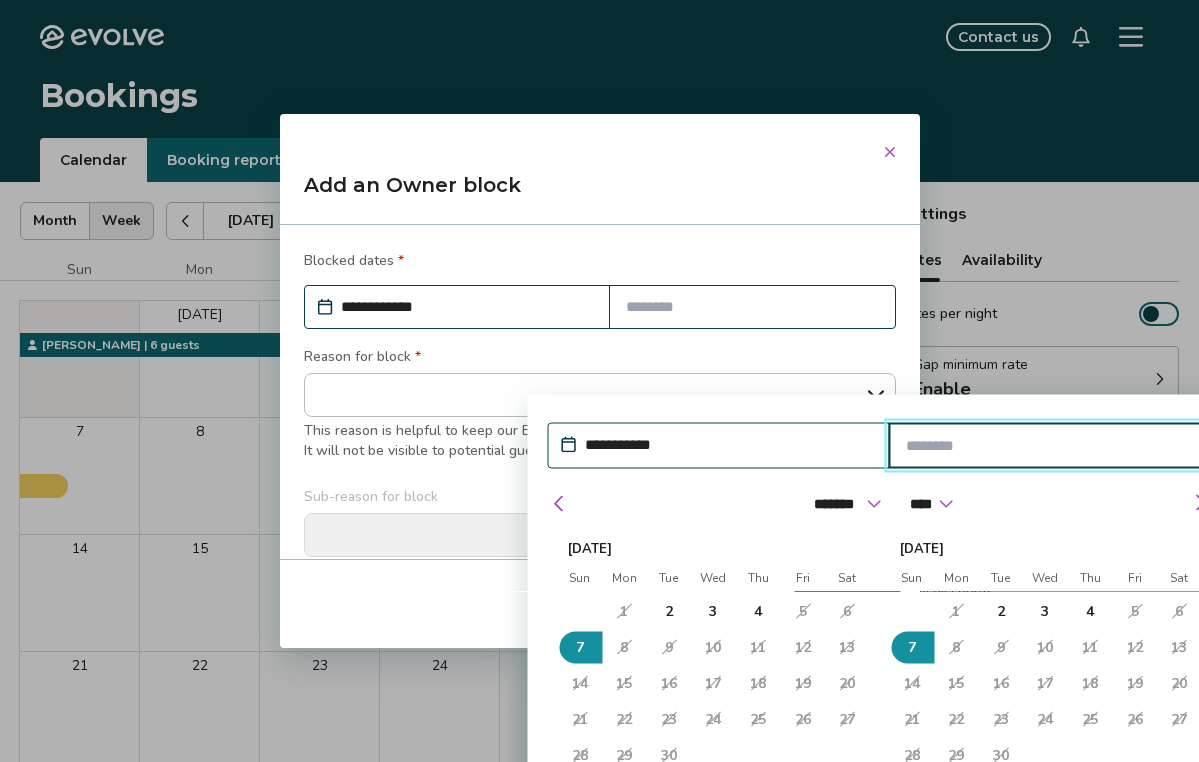click at bounding box center [1050, 446] 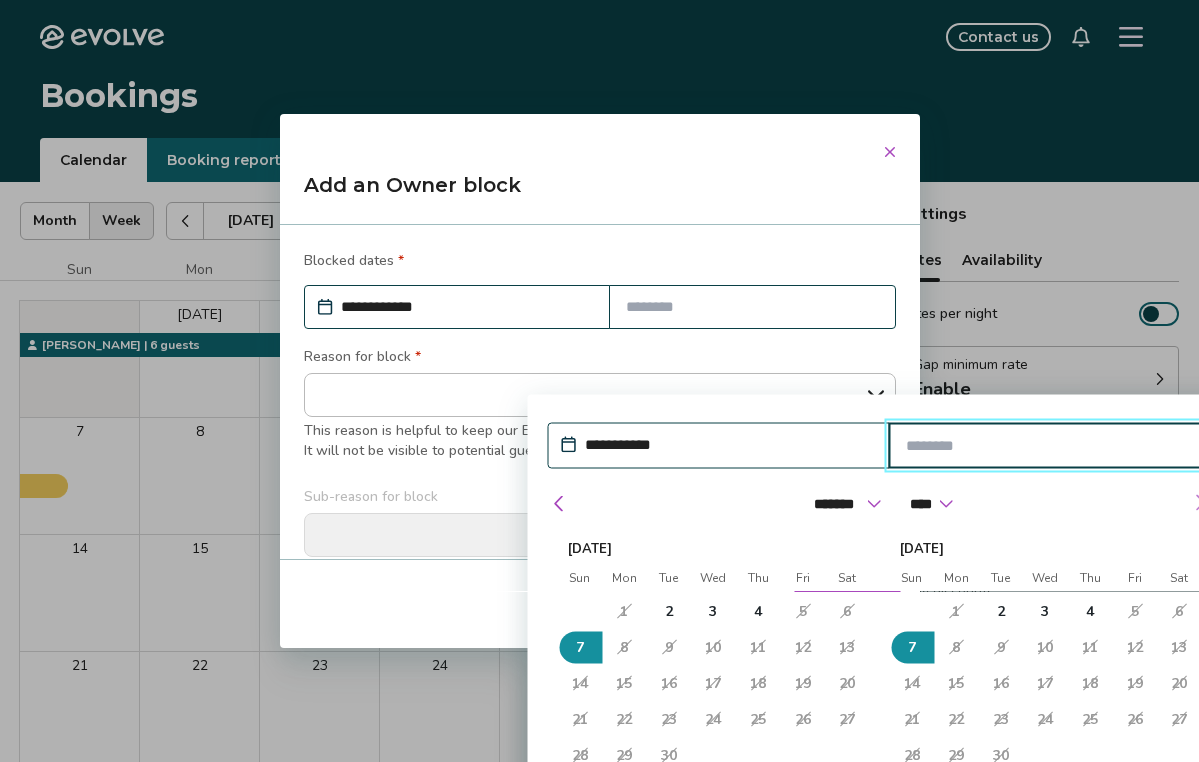 click at bounding box center [1199, 503] 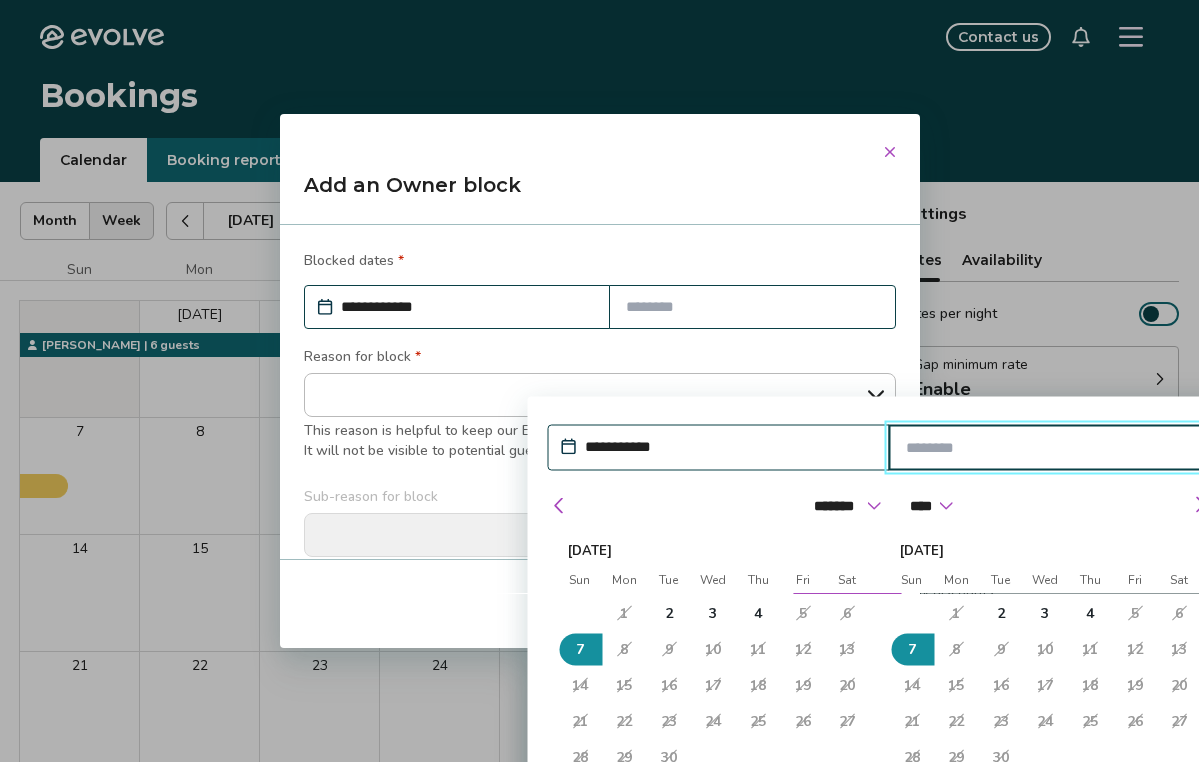 scroll, scrollTop: -2, scrollLeft: 0, axis: vertical 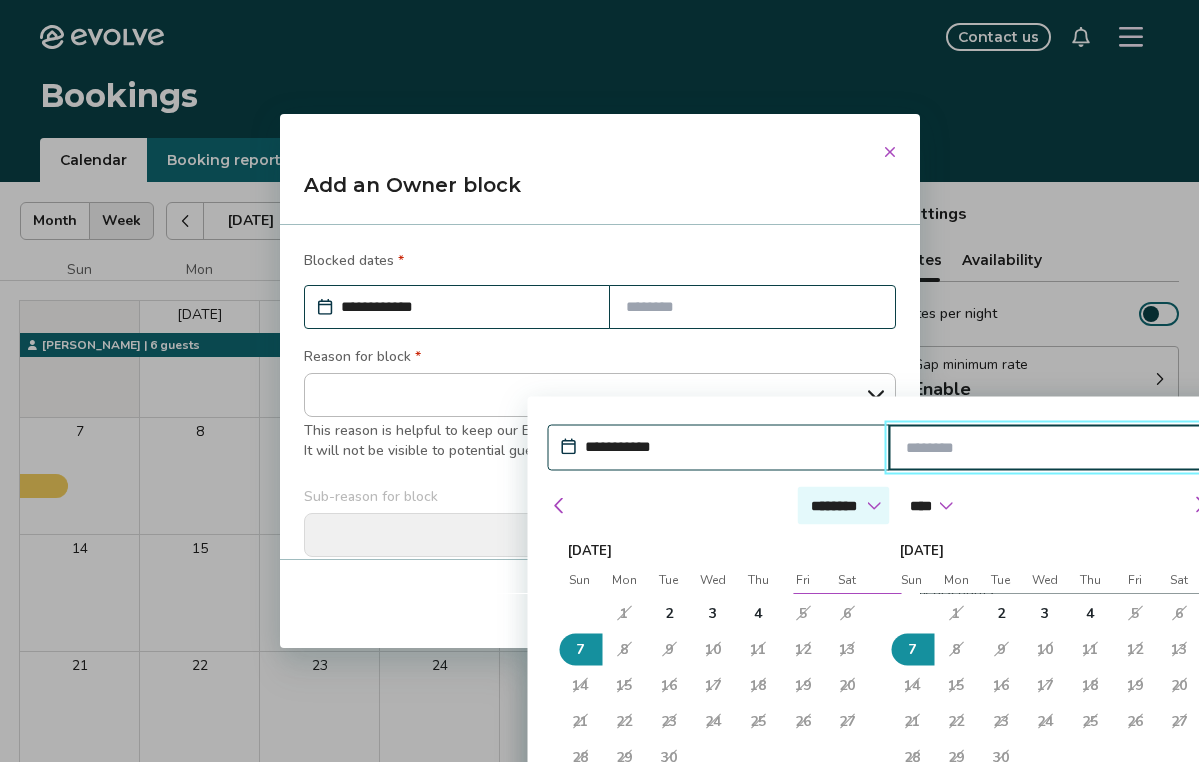 select on "*" 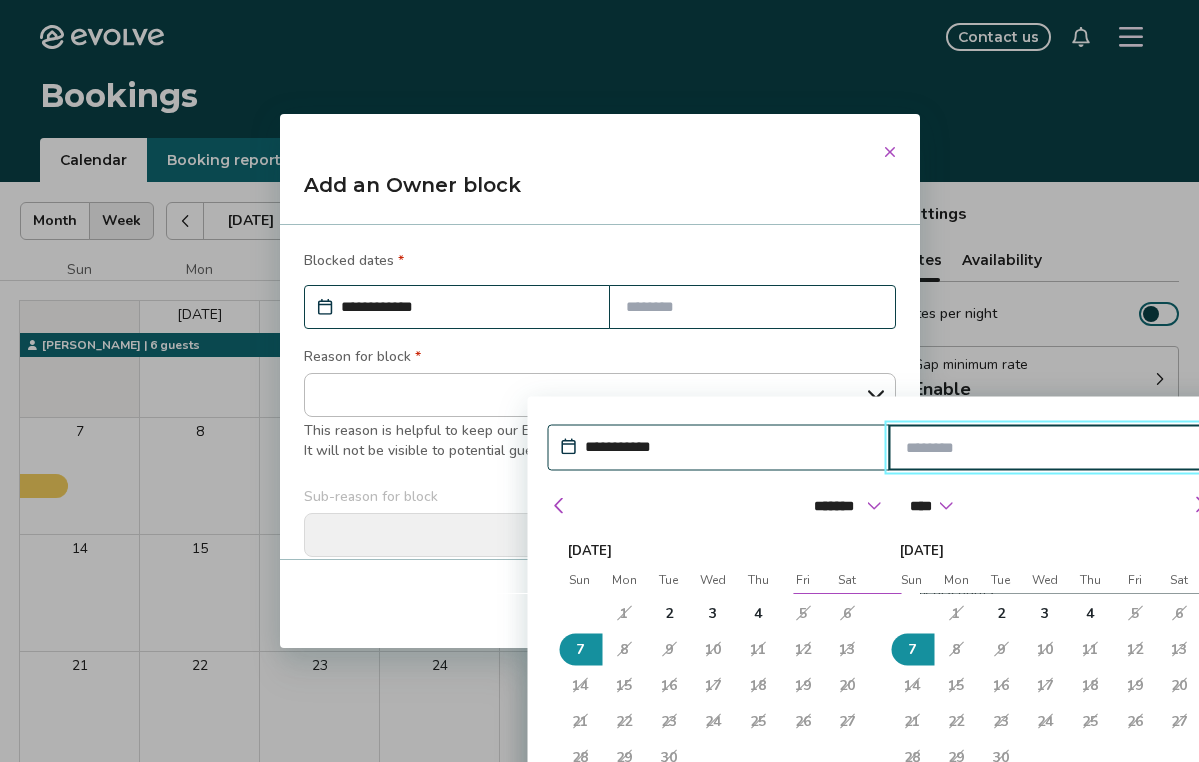click at bounding box center (1050, 448) 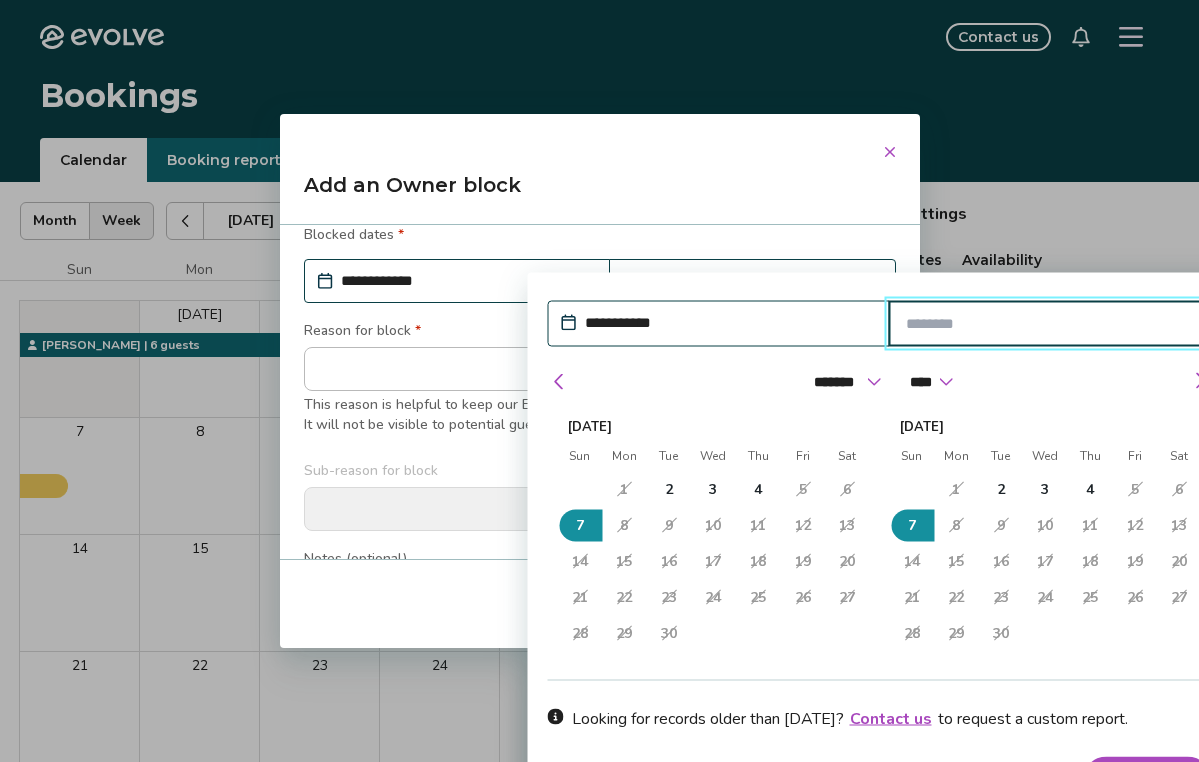 scroll, scrollTop: 122, scrollLeft: 0, axis: vertical 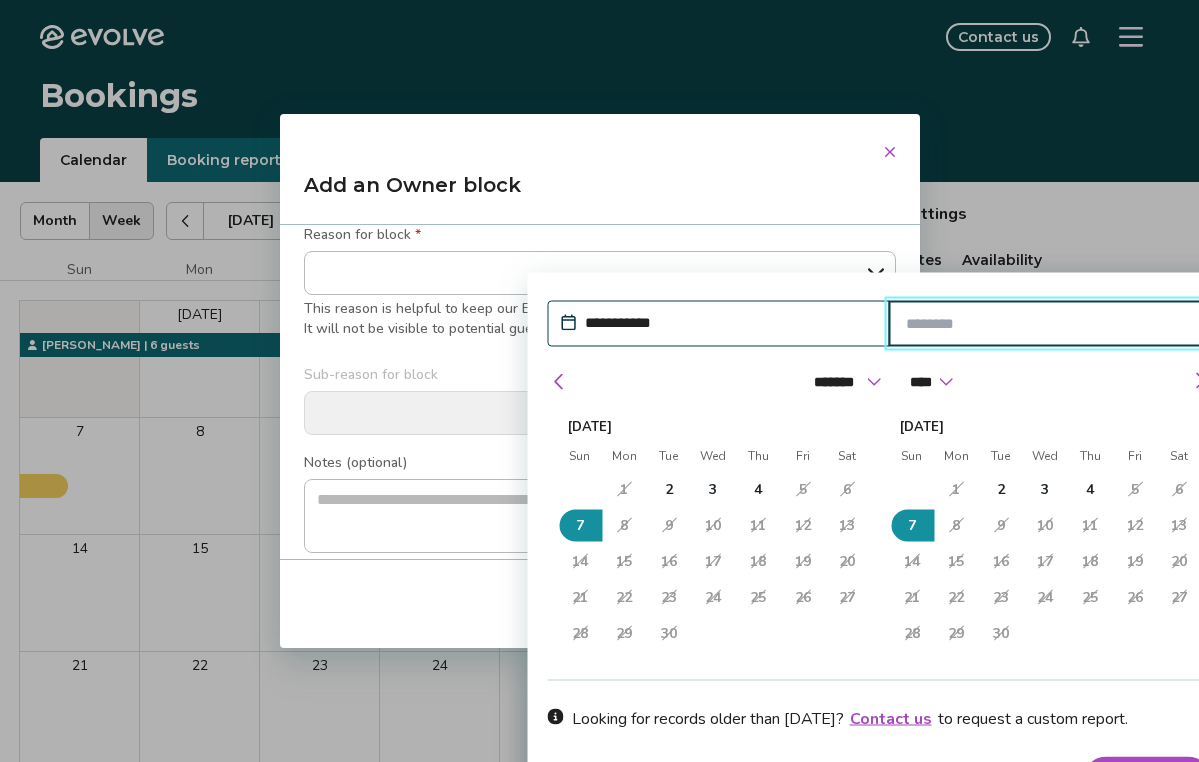 click on "Apply Dates" at bounding box center (1146, 781) 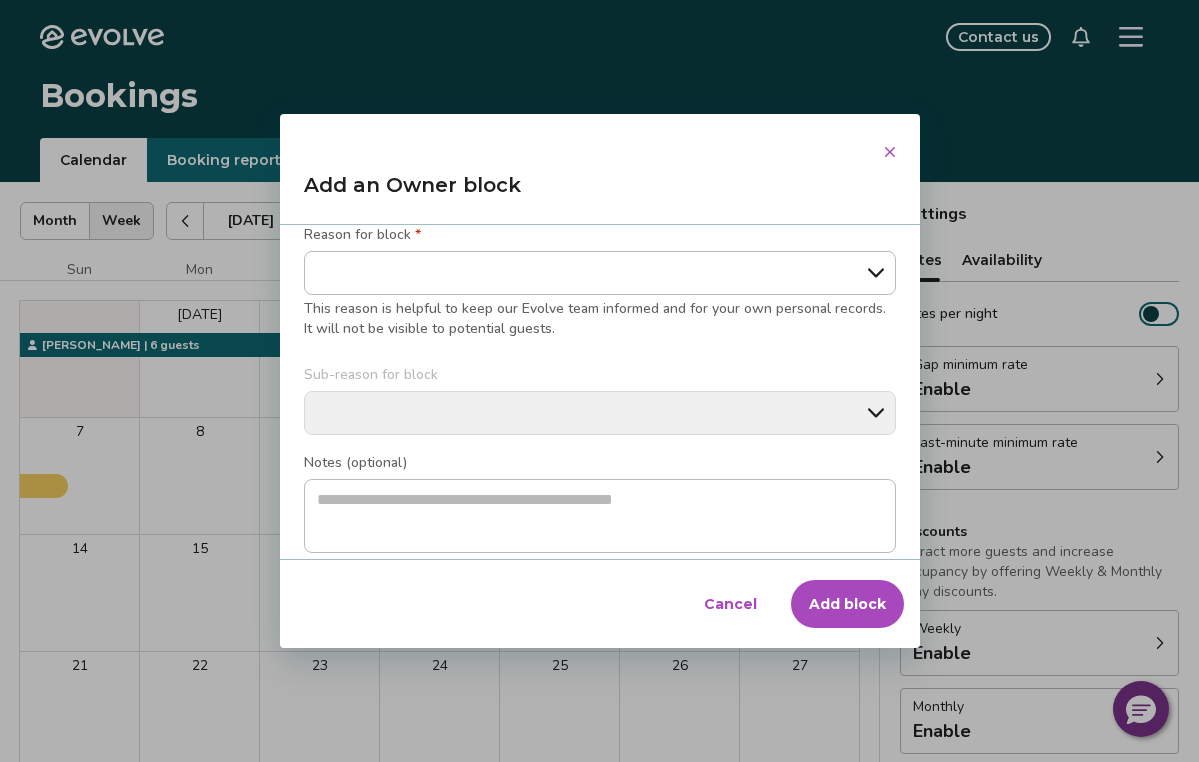 scroll, scrollTop: 0, scrollLeft: 0, axis: both 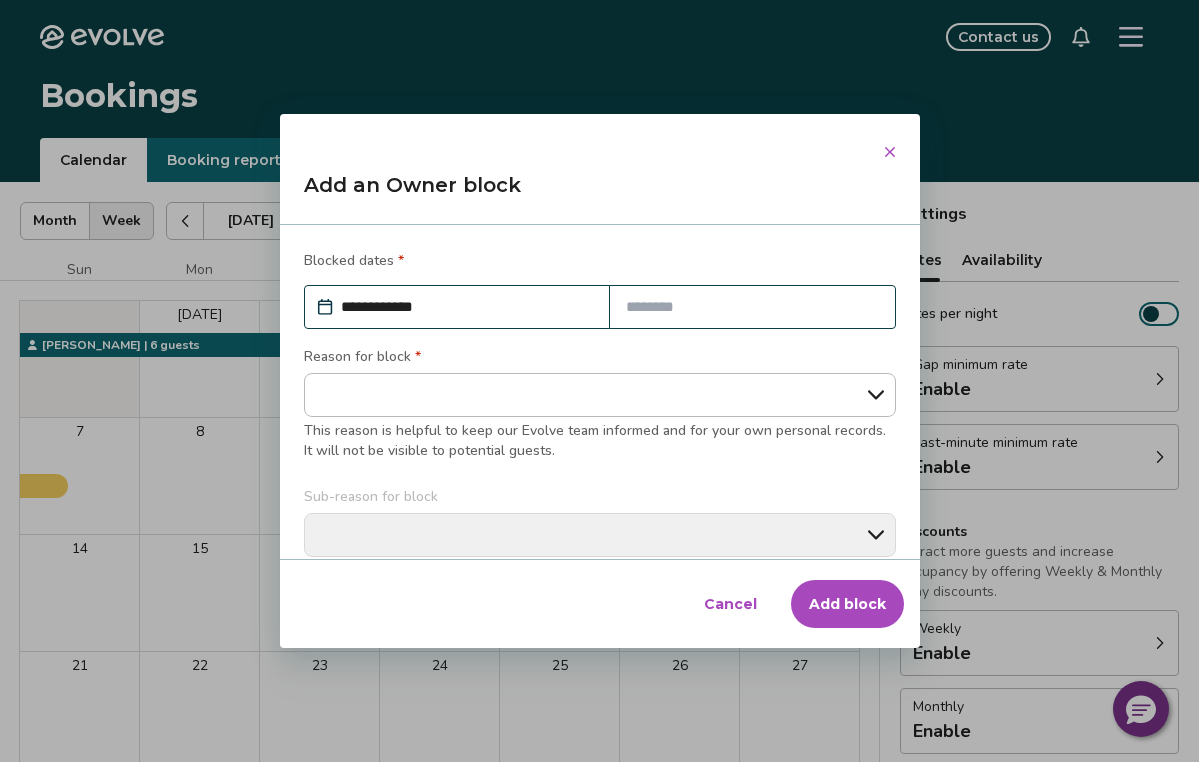 click on "Cancel" at bounding box center [730, 604] 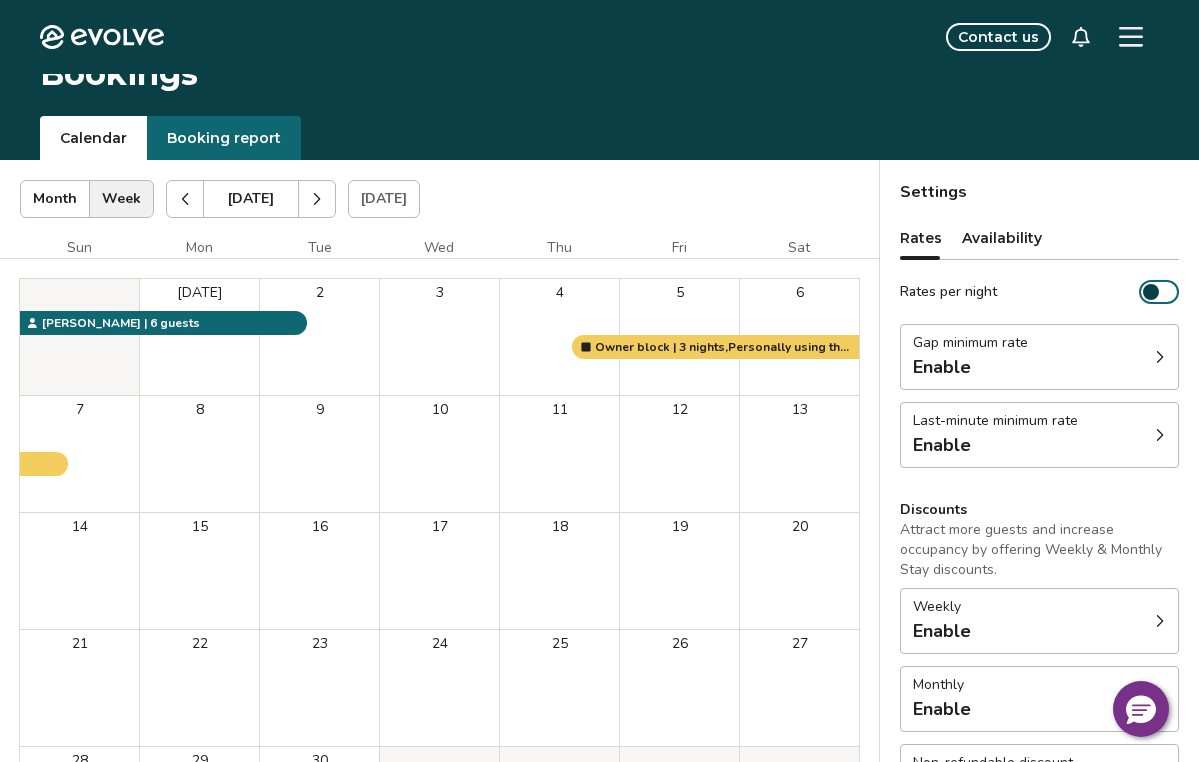 scroll, scrollTop: 0, scrollLeft: 0, axis: both 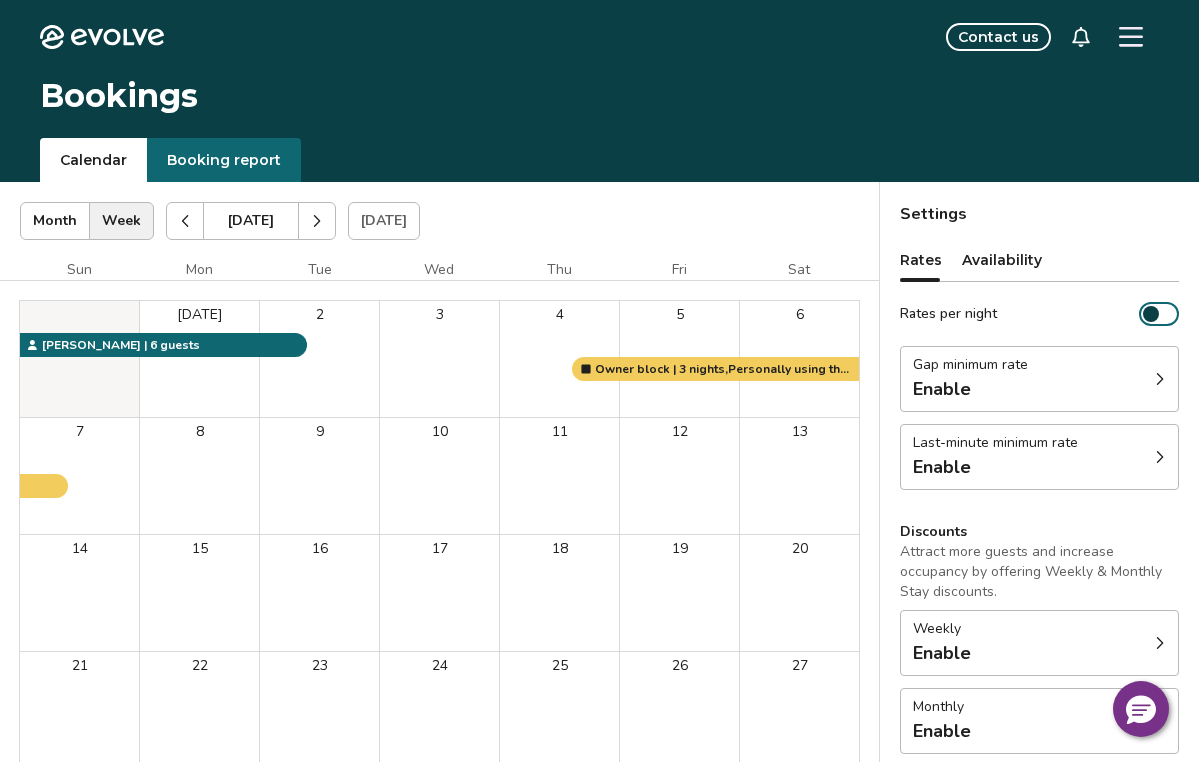 click on "Booking report" at bounding box center (224, 160) 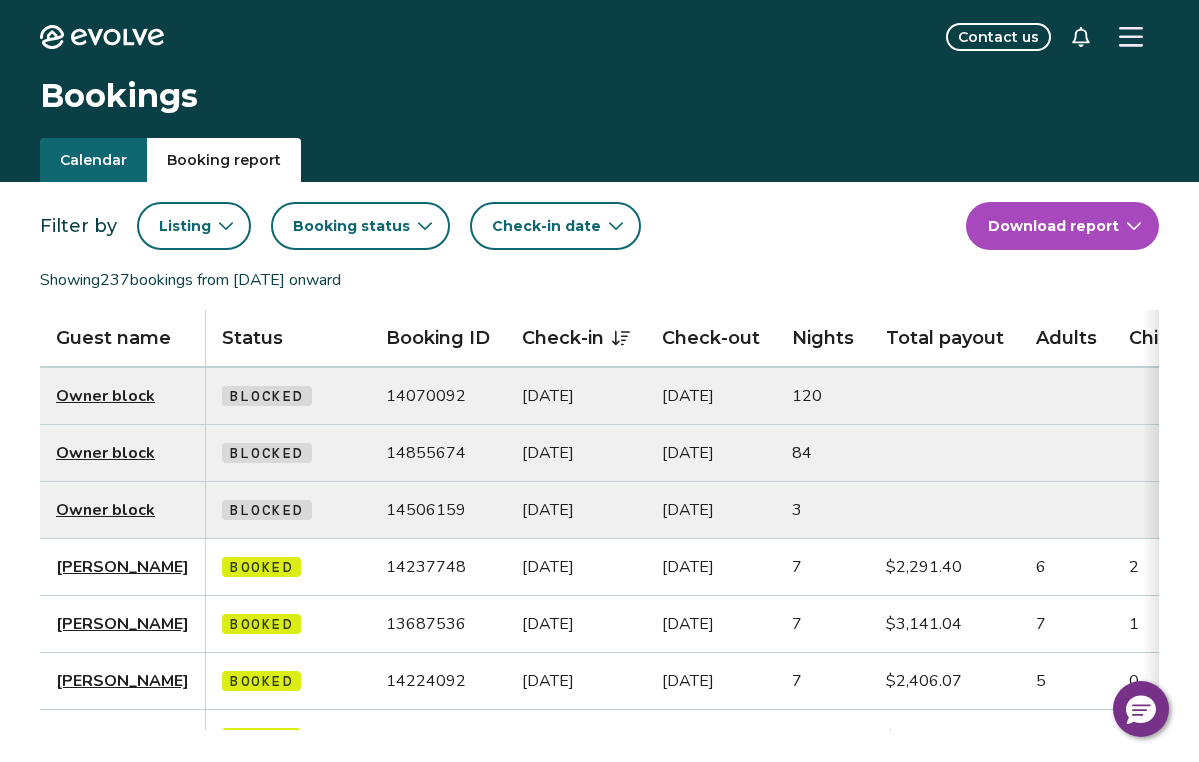 click 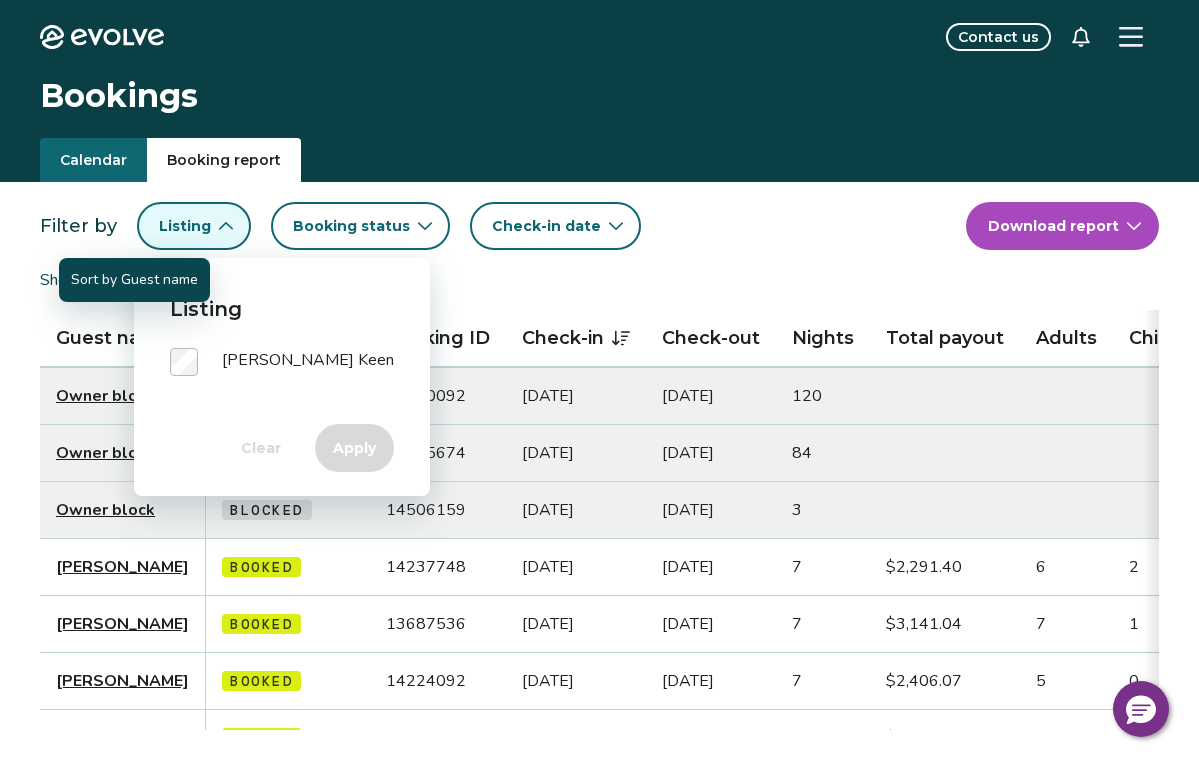 click on "Guest name" at bounding box center (123, 339) 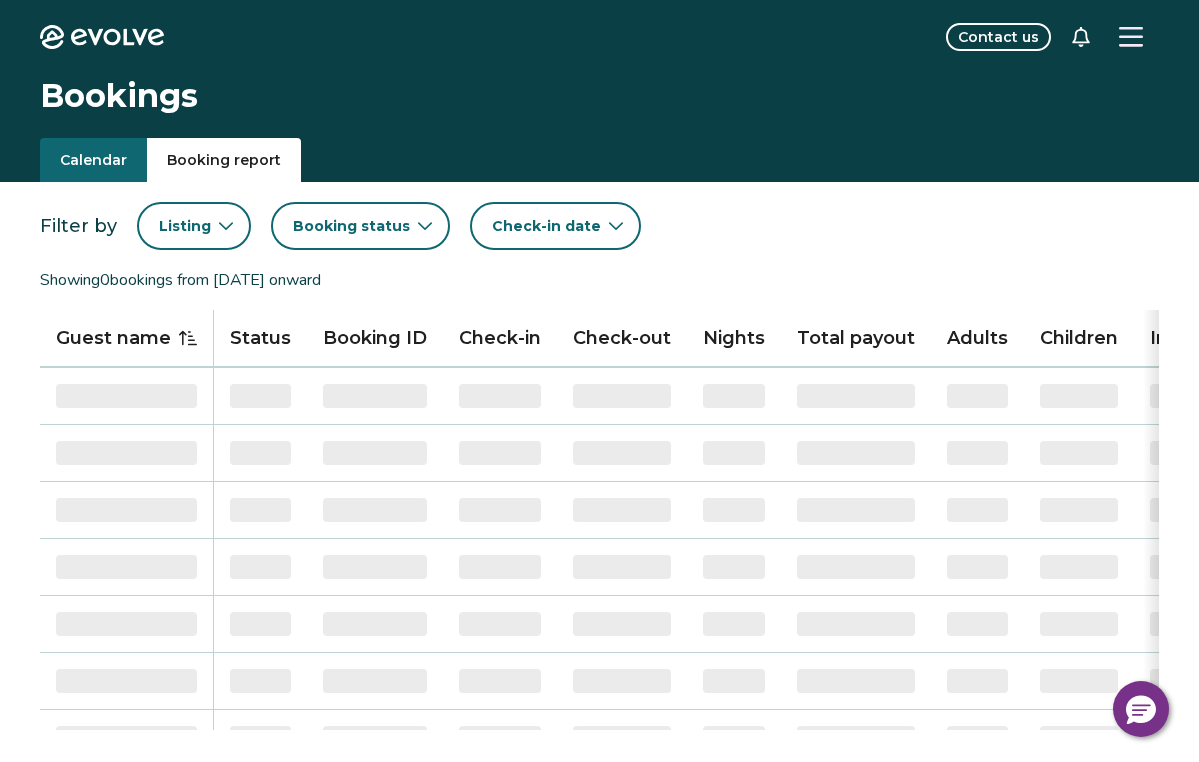 click on "Listing" at bounding box center (194, 226) 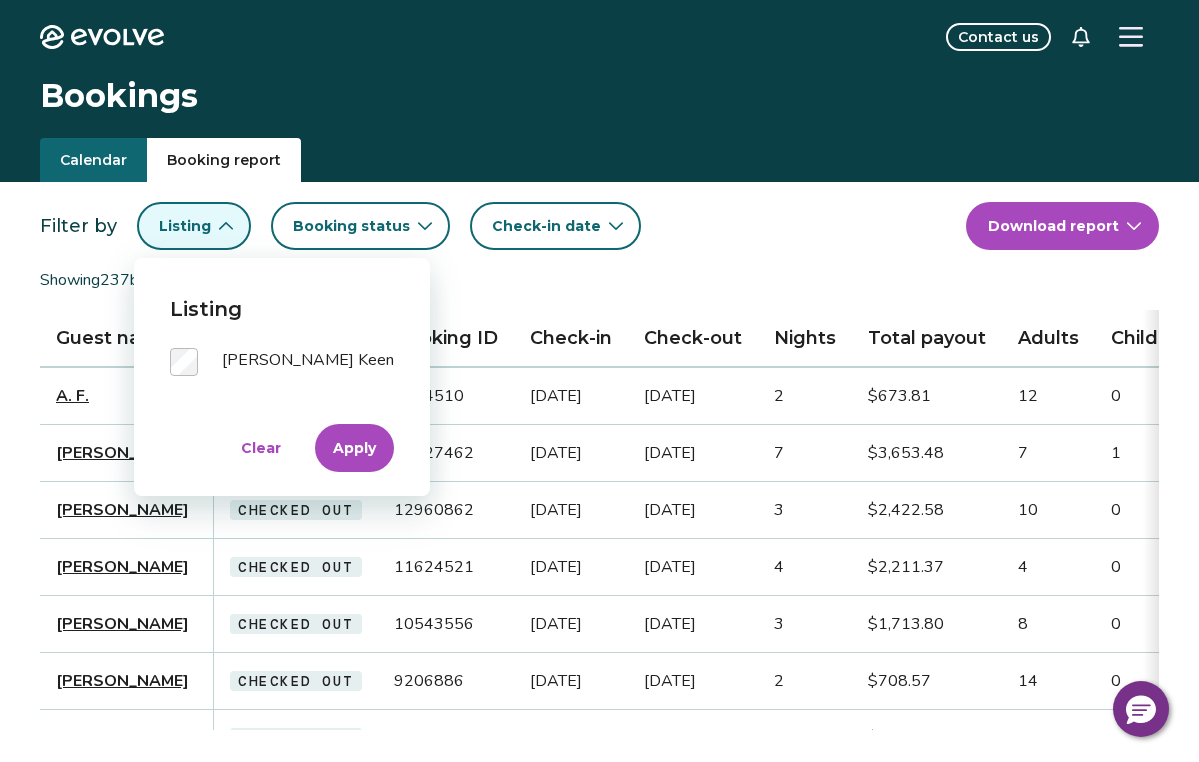 click on "Apply" at bounding box center (354, 448) 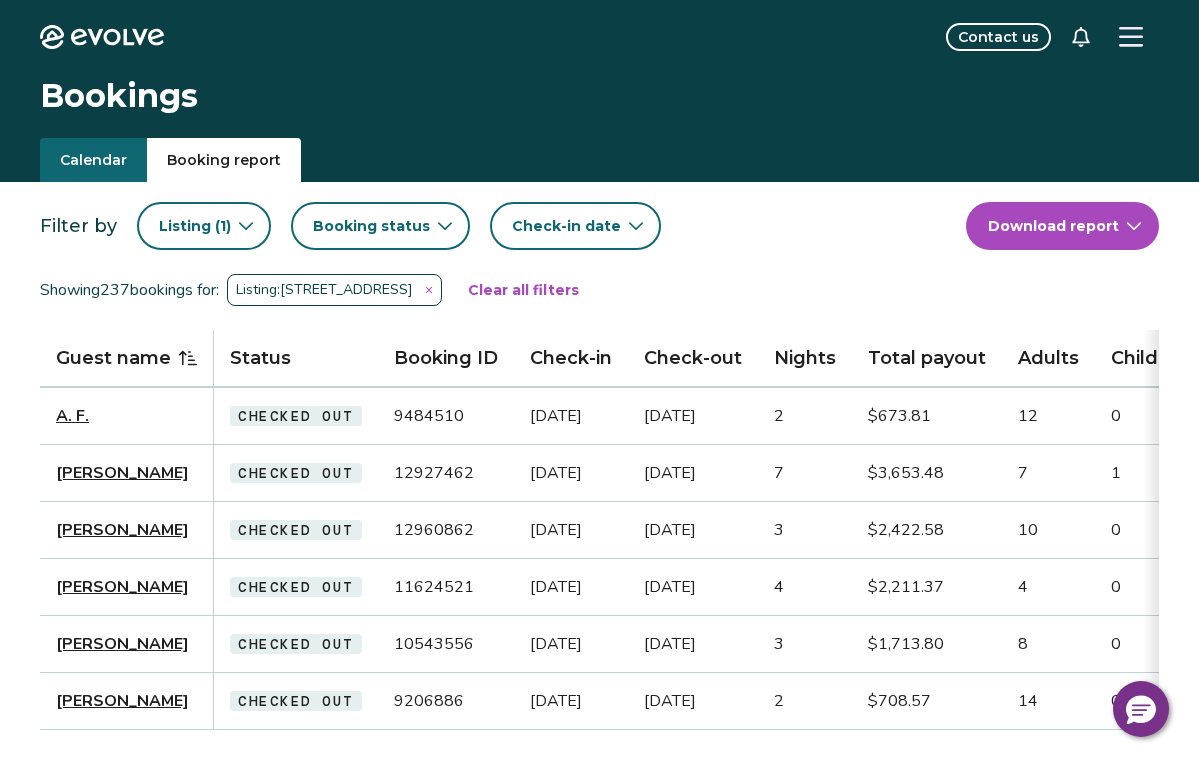 click on "Booking status" at bounding box center (380, 226) 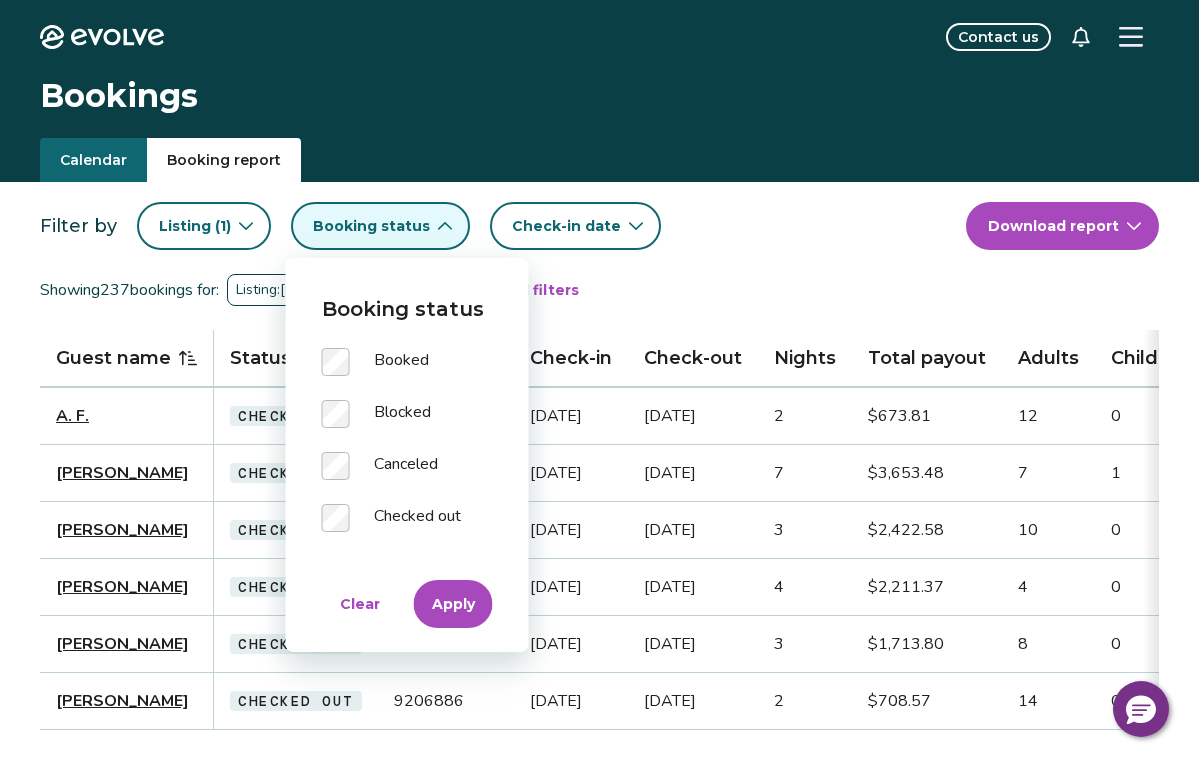click on "Apply" at bounding box center [453, 604] 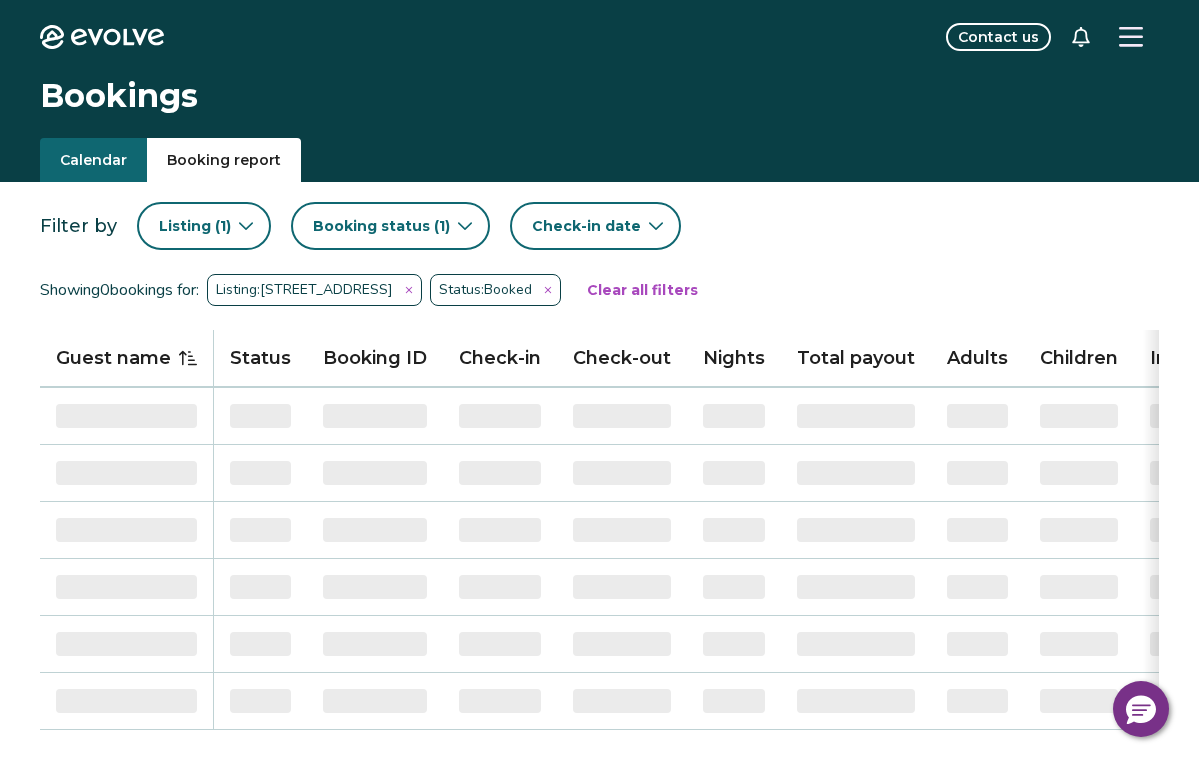 click 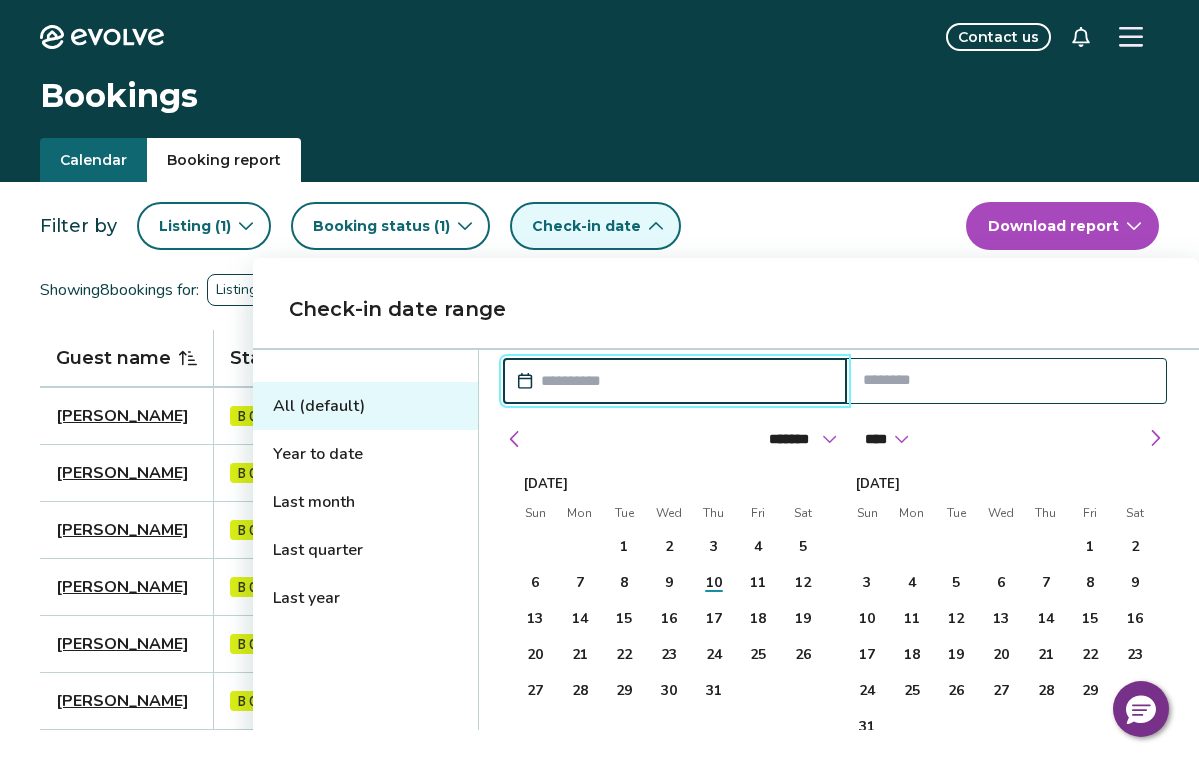 click on "Last year" at bounding box center (365, 598) 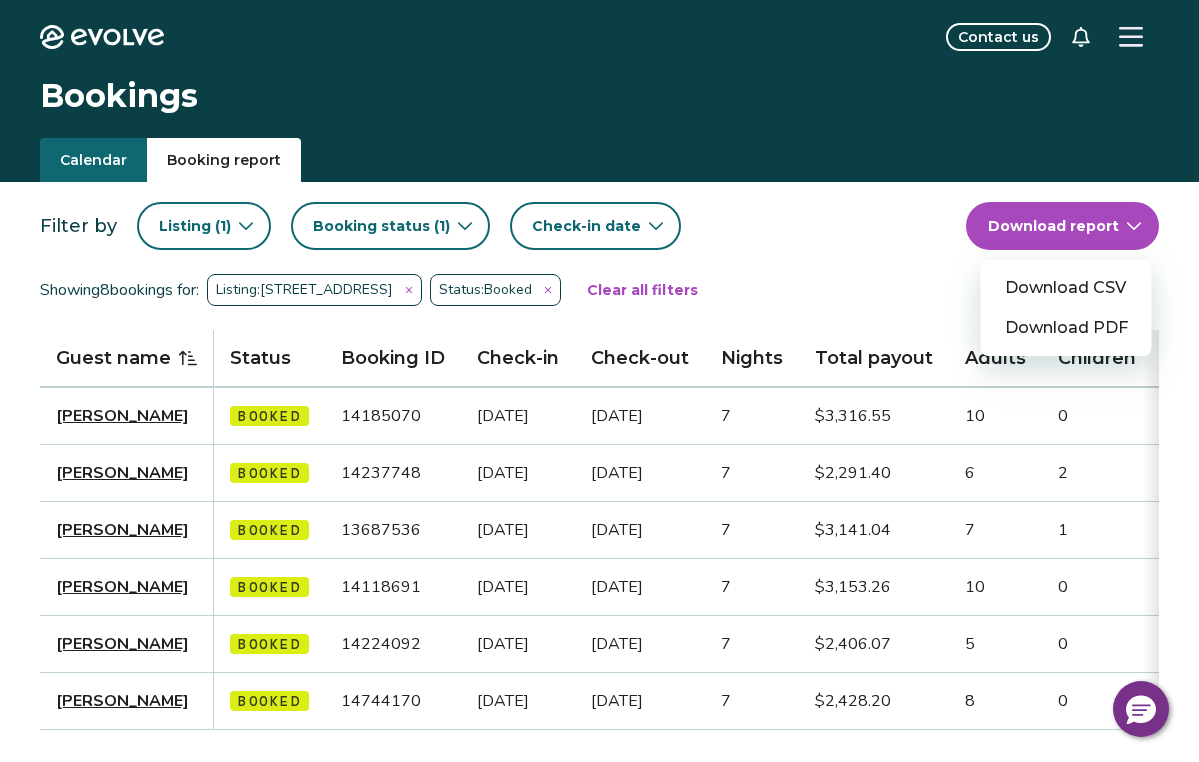 click on "Evolve Contact us Bookings Calendar Booking report Filter by Listing ( 1 ) Booking status ( 1 ) Check-in date Download   report Download CSV Download PDF Showing  8  bookings   for: Listing:  [STREET_ADDRESS] Status:  Booked Clear all filters Guest name Status Booking ID Check-in Check-out Nights Total payout Adults Children Infants Pets Listing Guest email Guest phone Date booked Booking site [PERSON_NAME] Booked 14185070 [DATE] [DATE] 7 $3,316.55 10 0 0 No [PERSON_NAME] Keen (540) 244-9192 [DATE] Airbnb [PERSON_NAME] Booked 14237748 [DATE] [DATE] 7 $2,291.40 6 2 0 No [PERSON_NAME] Keen [EMAIL_ADDRESS][PERSON_NAME][DOMAIN_NAME] 4917649419470 [DATE] Evolve [PERSON_NAME] Booked 13687536 [DATE] [DATE] 7 $3,141.04 7 1 2 No [PERSON_NAME] Keen (585) 447-8198 [DATE] Airbnb [PERSON_NAME] Booked 14118691 [DATE] [DATE] 7 $3,153.26 10 0 0 No [PERSON_NAME] Keen (412) 576-6103 [DATE] Airbnb [PERSON_NAME] Booked 14224092 [DATE] [DATE] 7 $2,406.07 5 0 No [PERSON_NAME] Keen [DATE]" at bounding box center (599, 517) 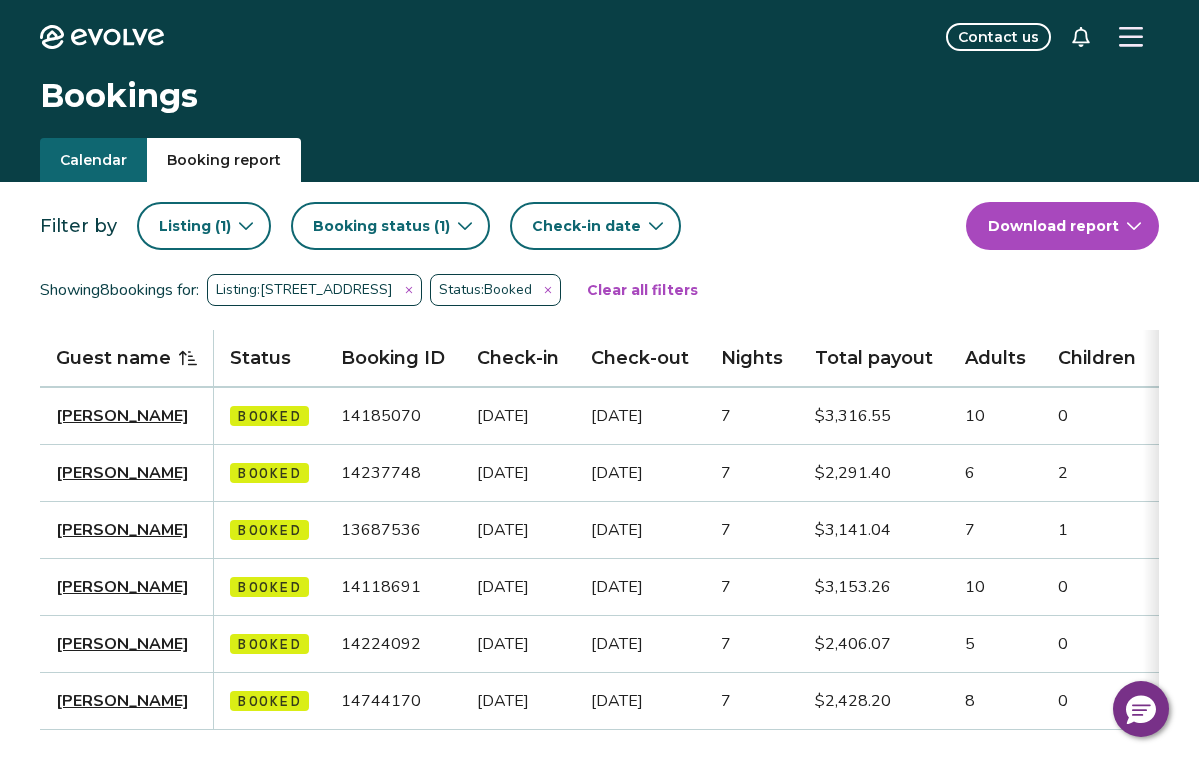 click 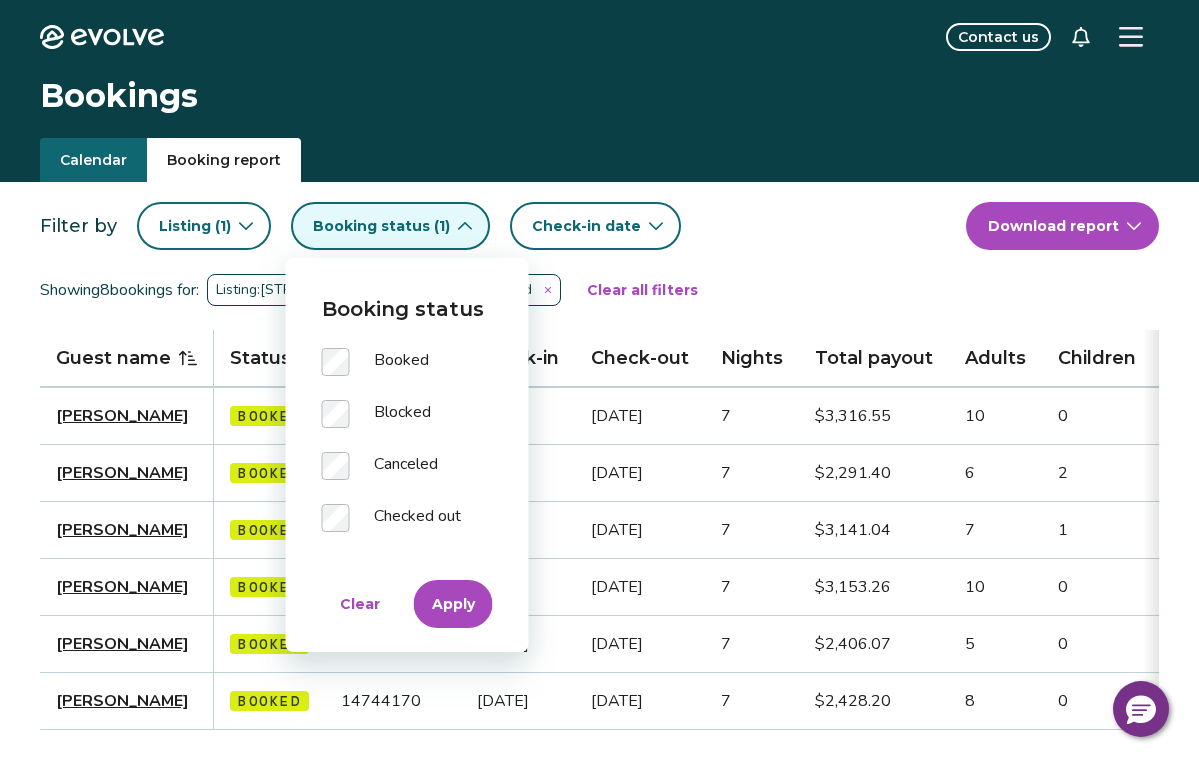 click on "Apply" at bounding box center [453, 604] 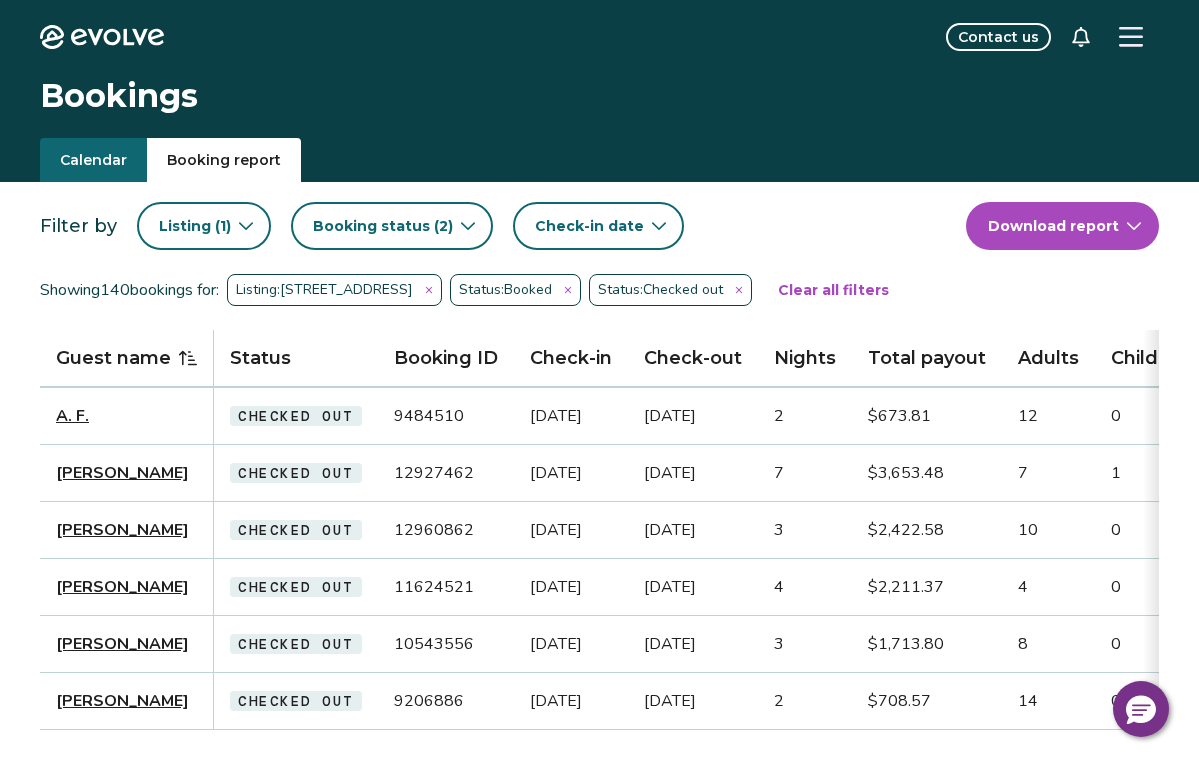 click on "Check-in date" at bounding box center [589, 226] 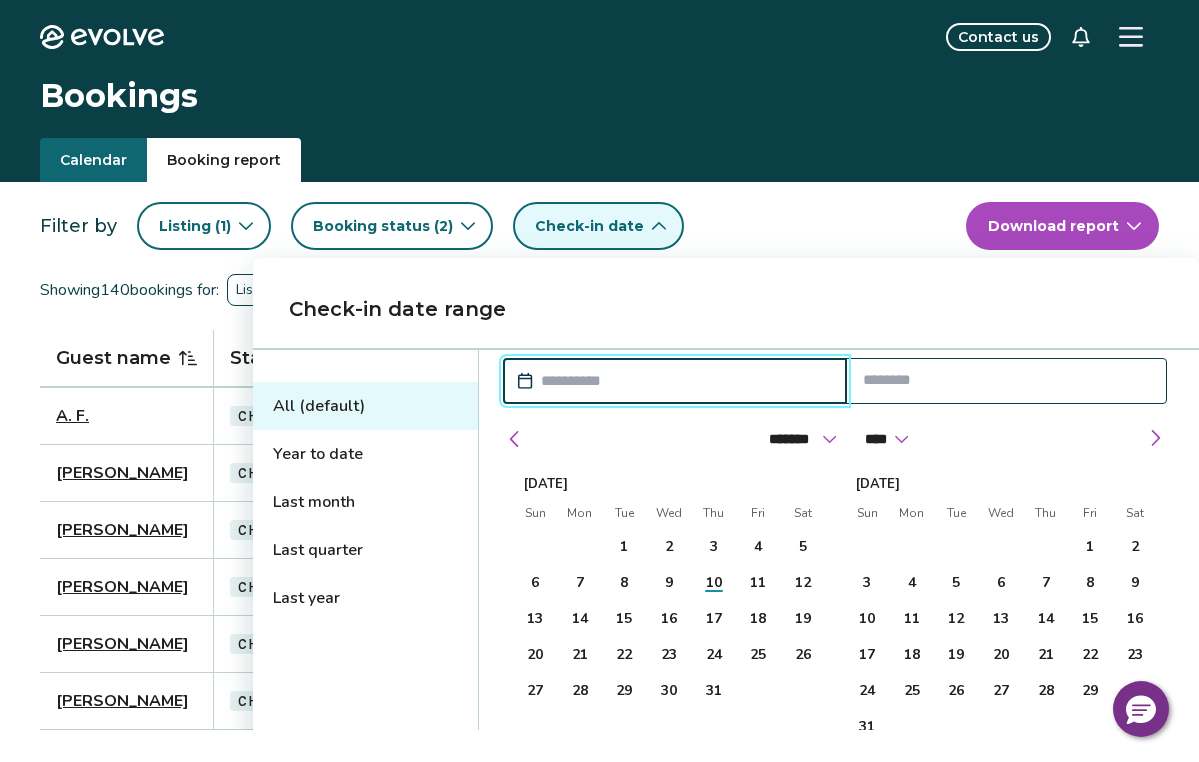 click at bounding box center (685, 381) 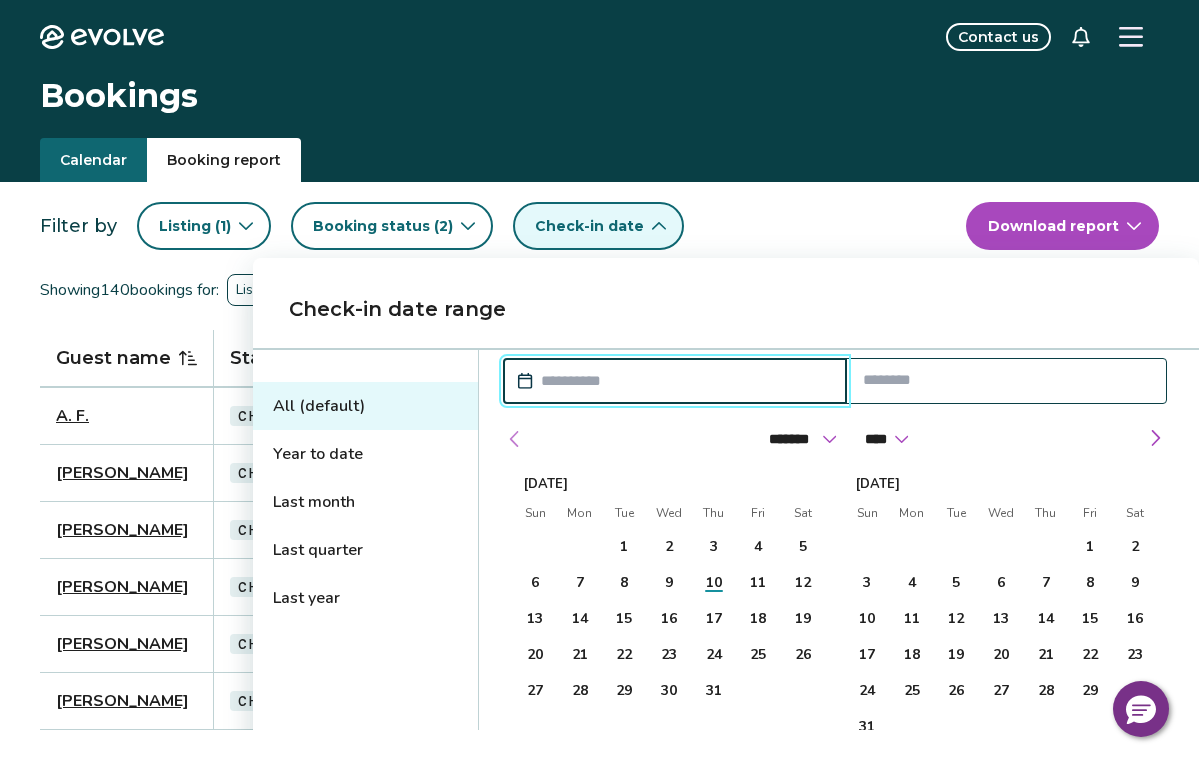click at bounding box center (515, 439) 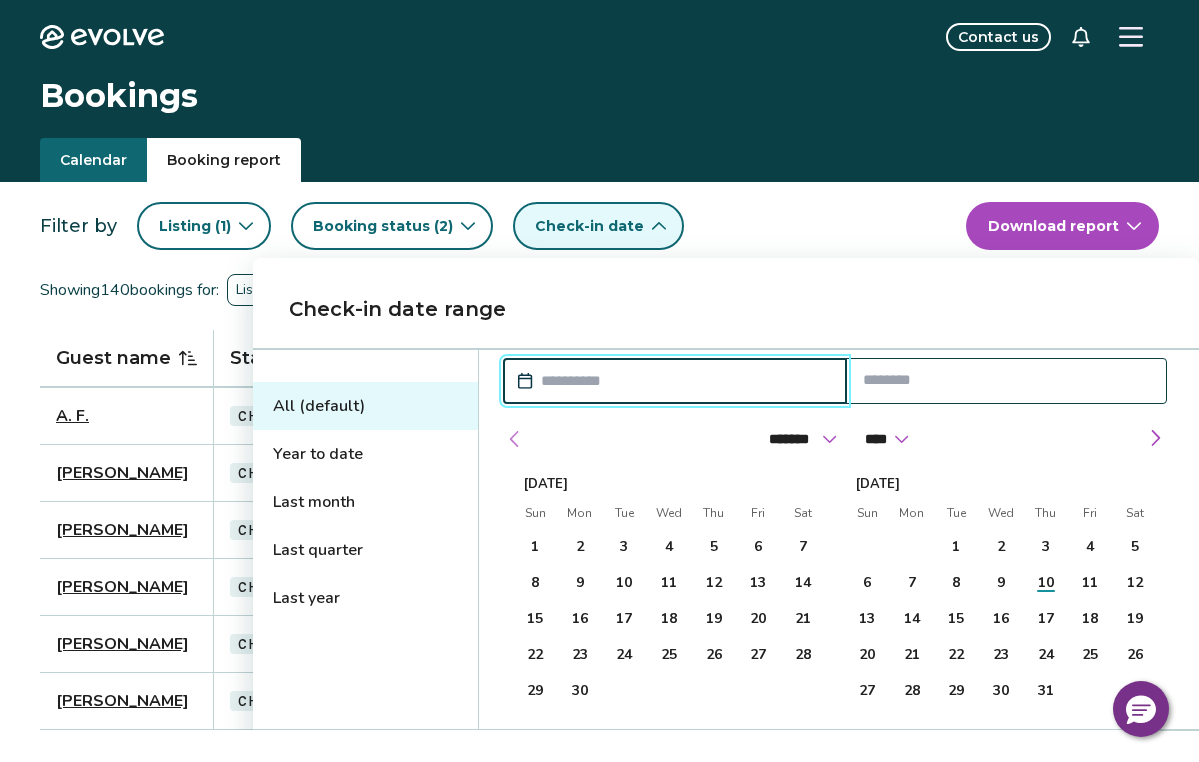 click at bounding box center [515, 439] 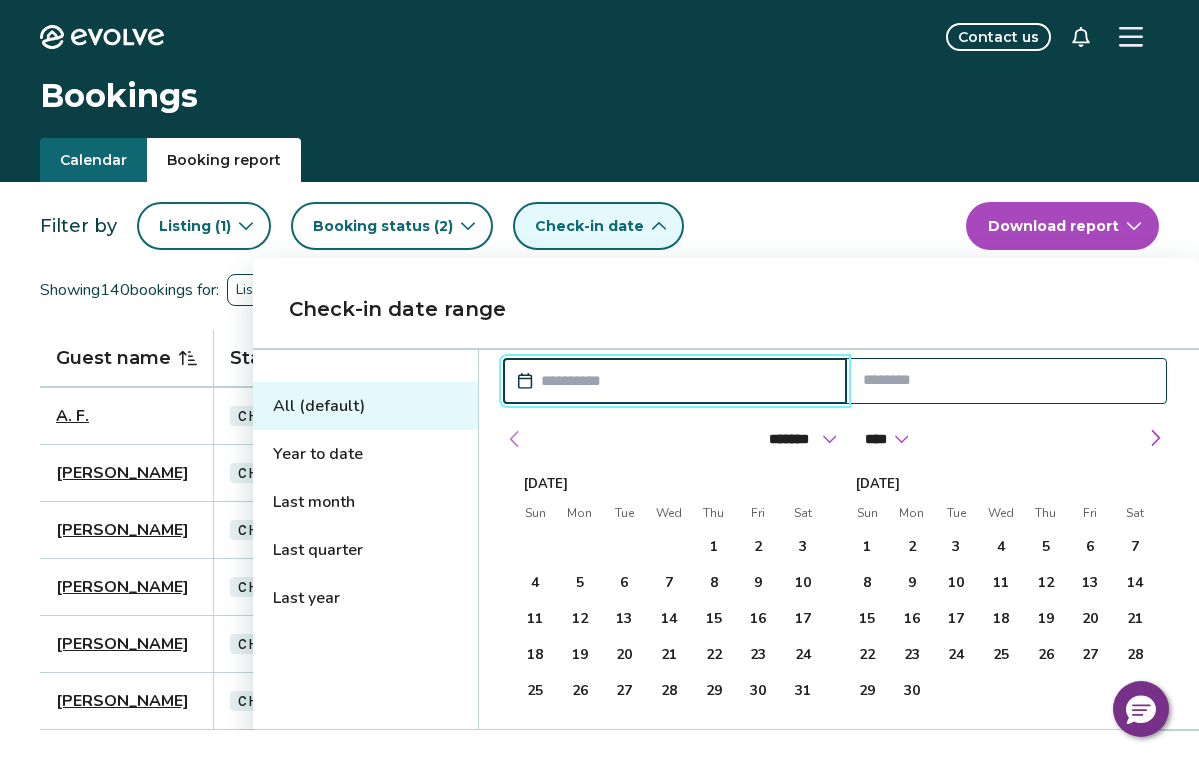 click at bounding box center (515, 439) 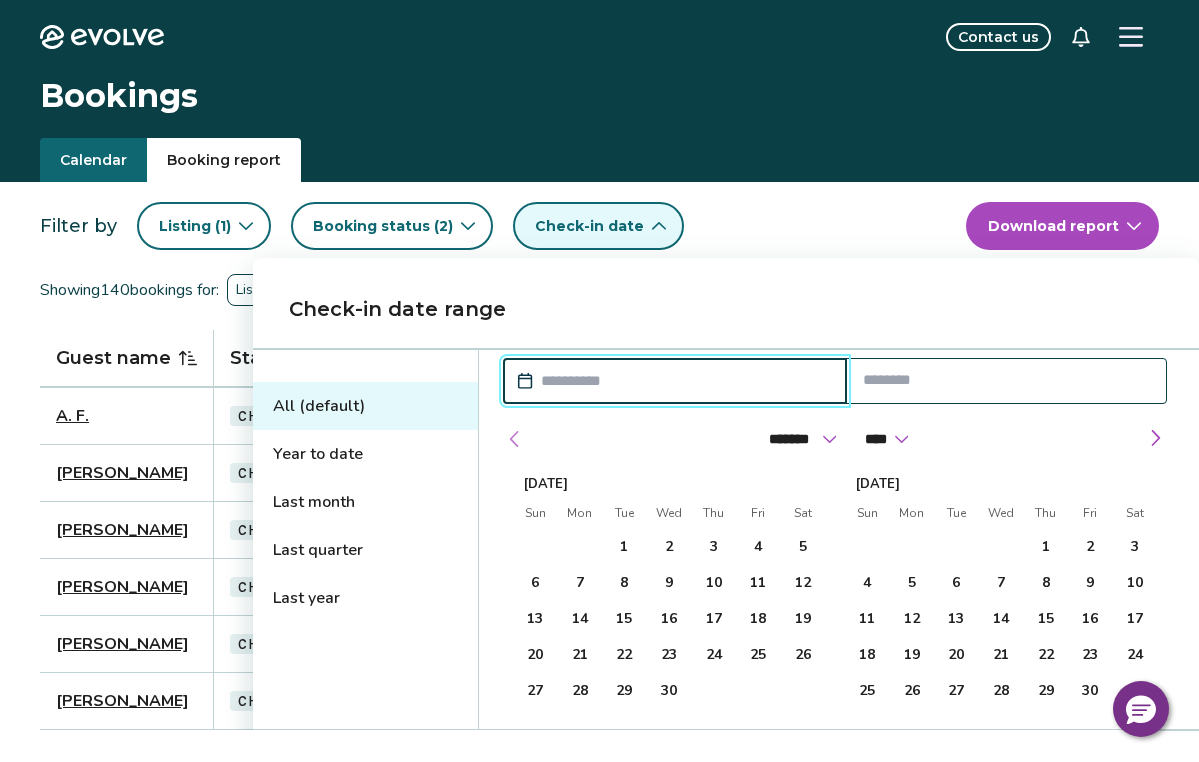 click at bounding box center (515, 439) 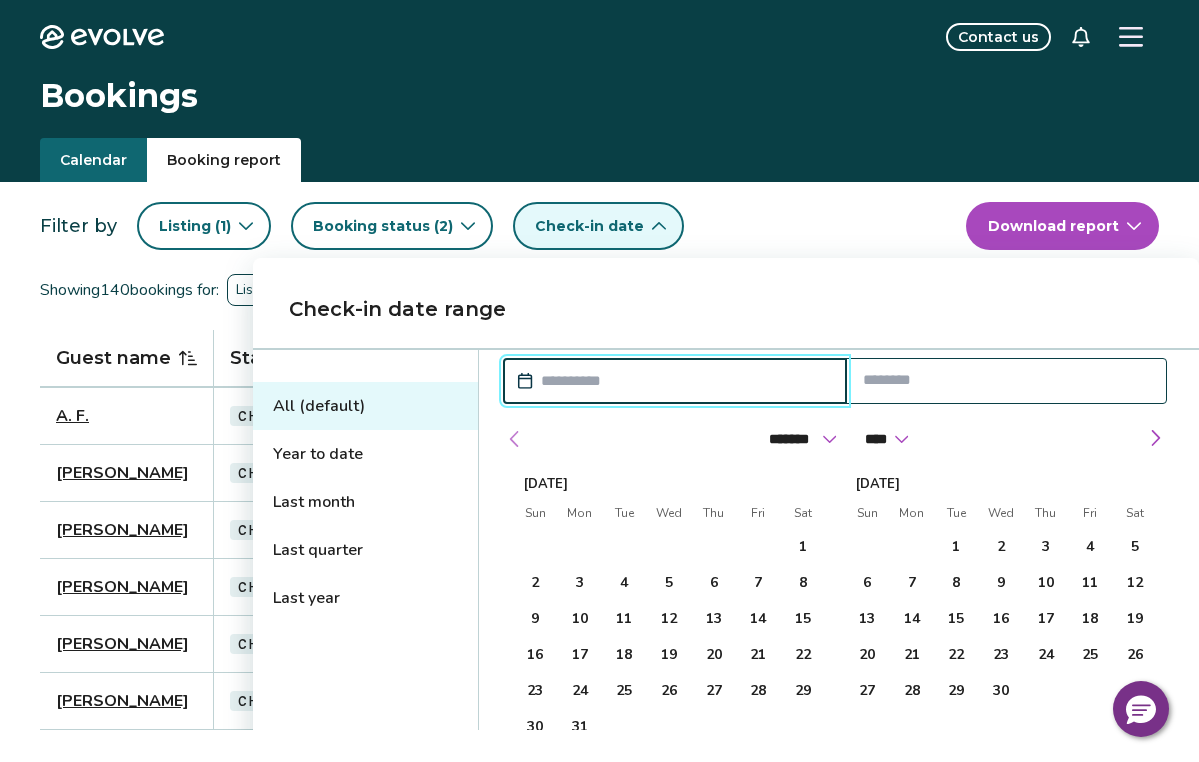 click at bounding box center (515, 439) 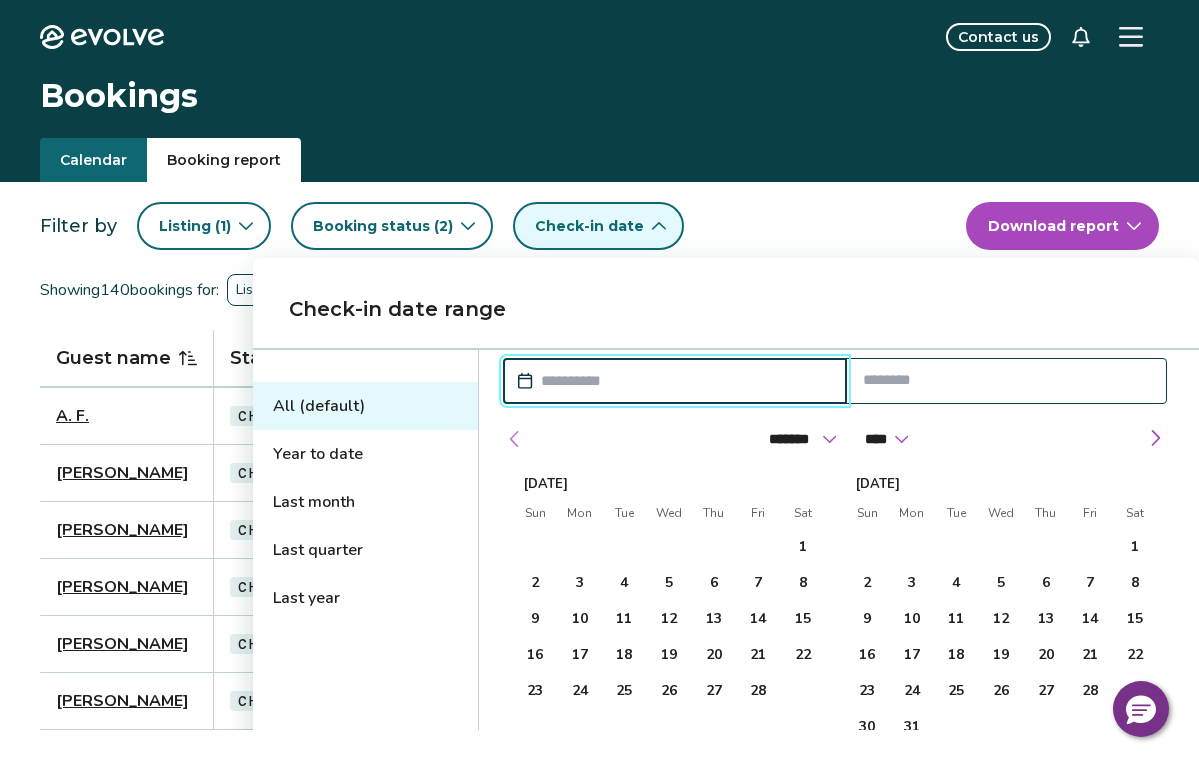 click at bounding box center [515, 439] 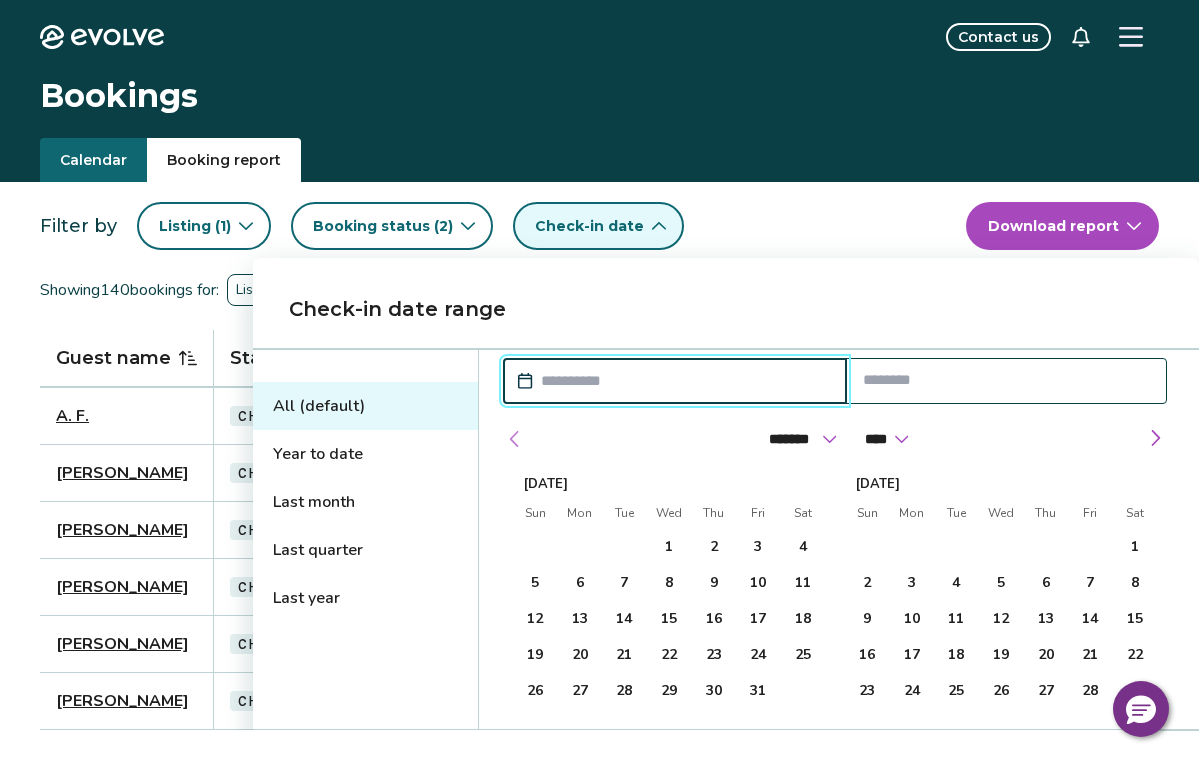 click at bounding box center (515, 439) 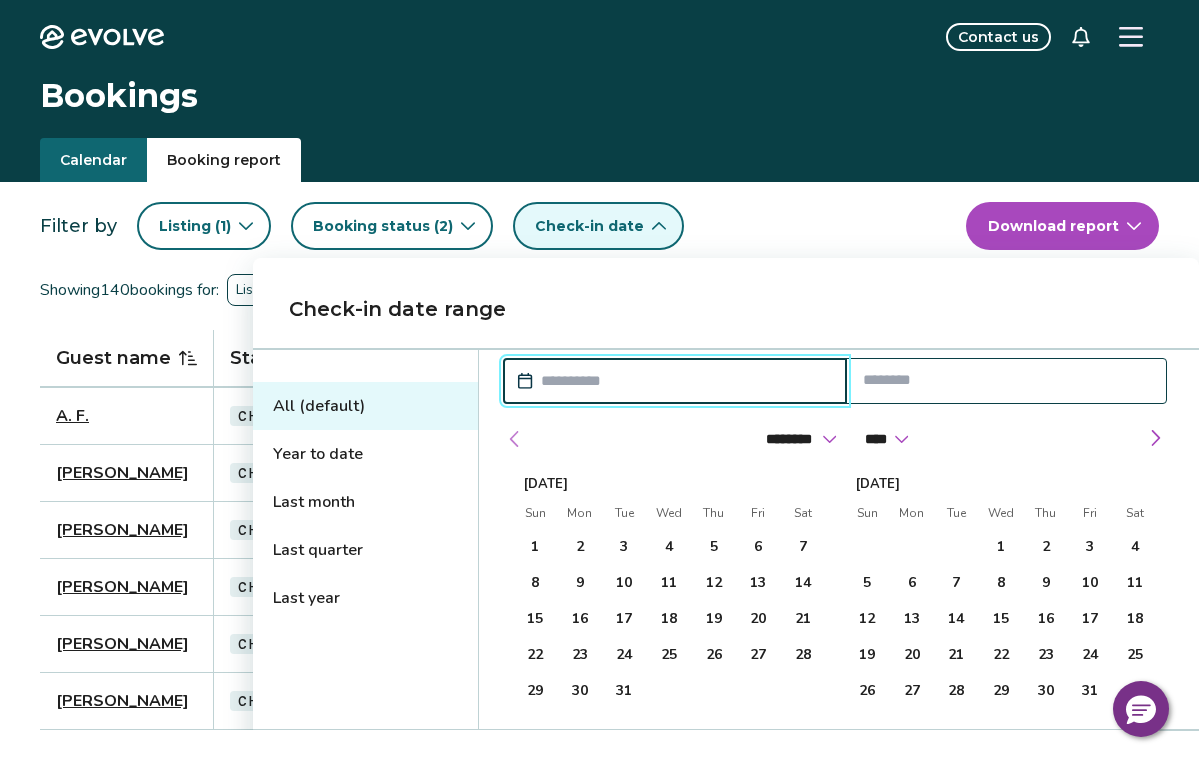 click at bounding box center [515, 439] 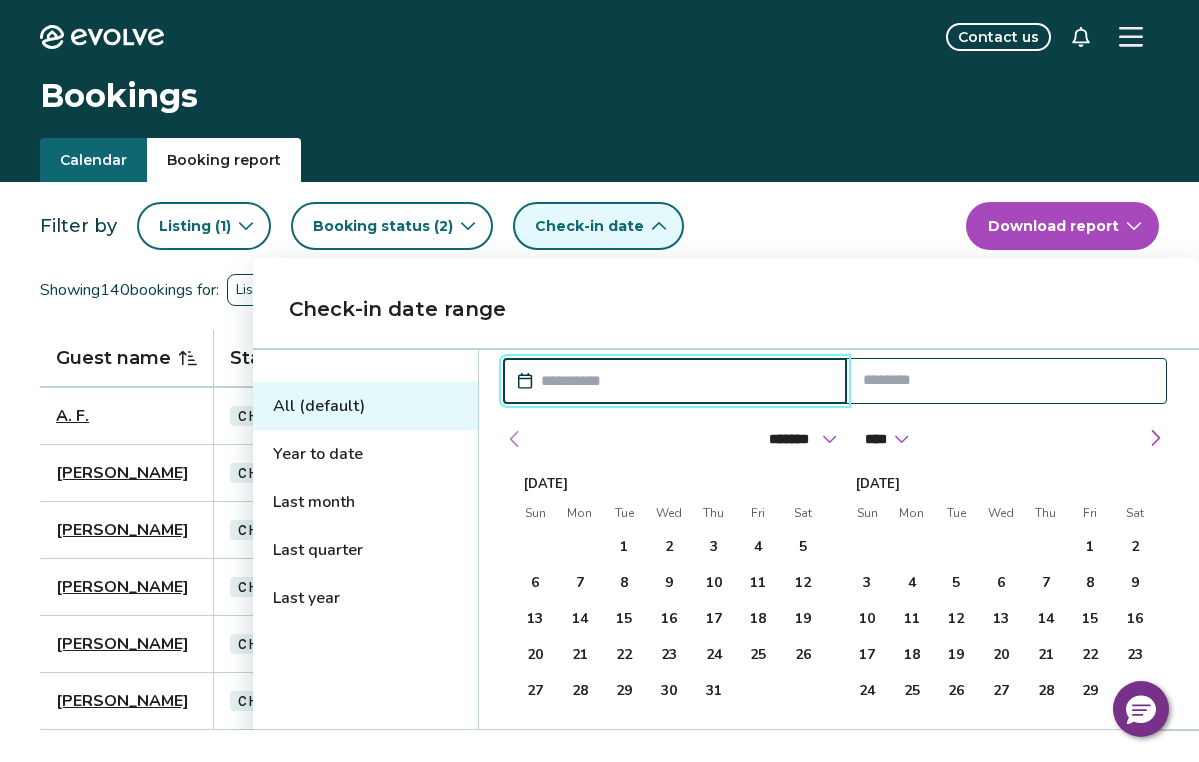 click at bounding box center (515, 439) 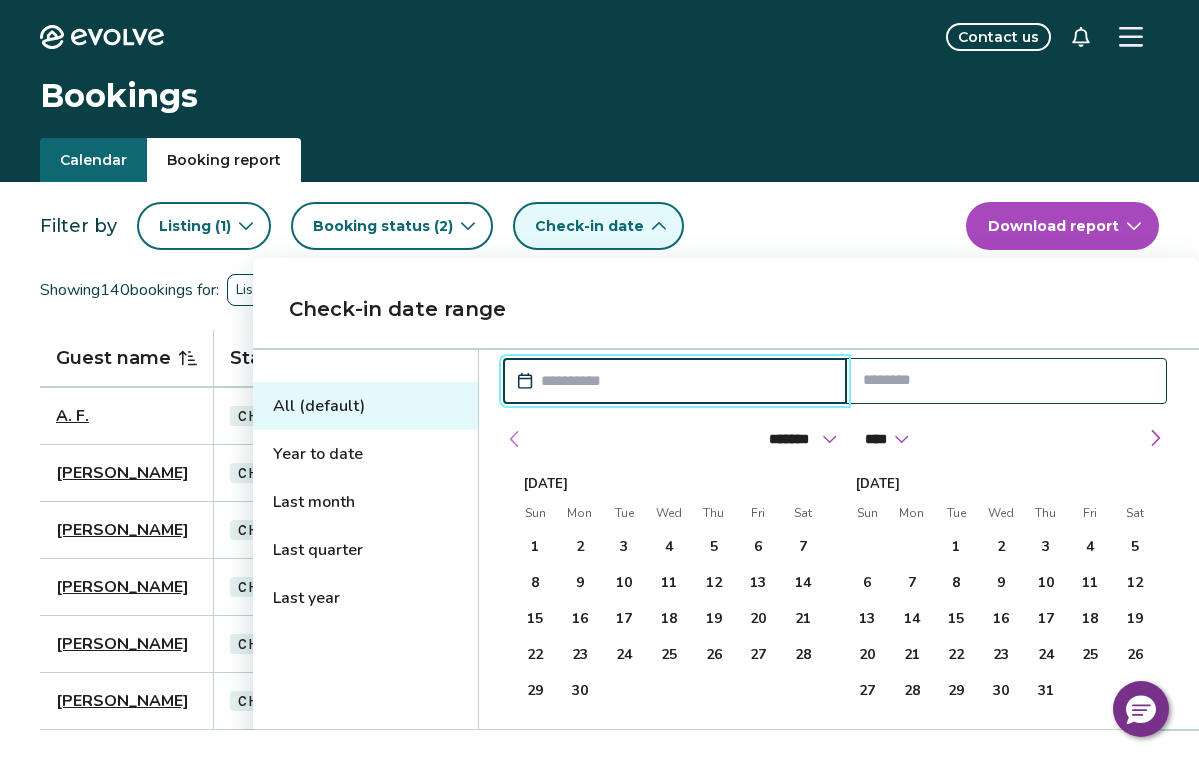 click at bounding box center (515, 439) 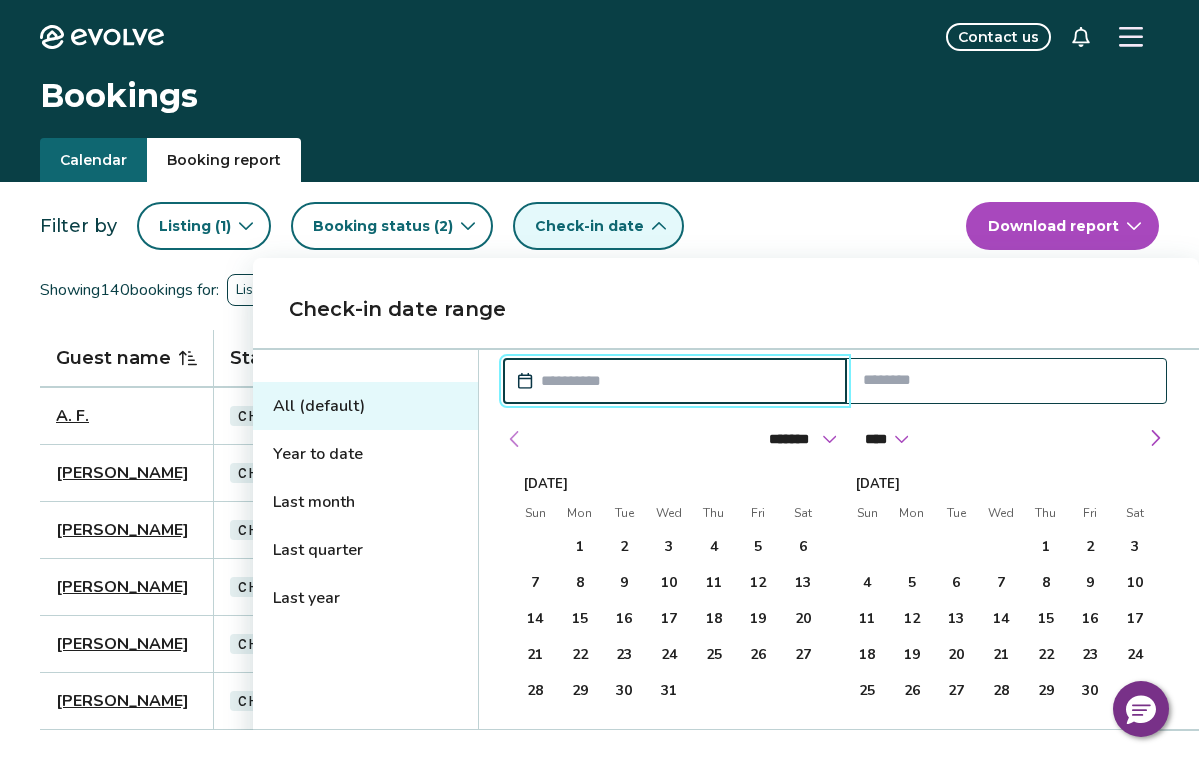 click at bounding box center [515, 439] 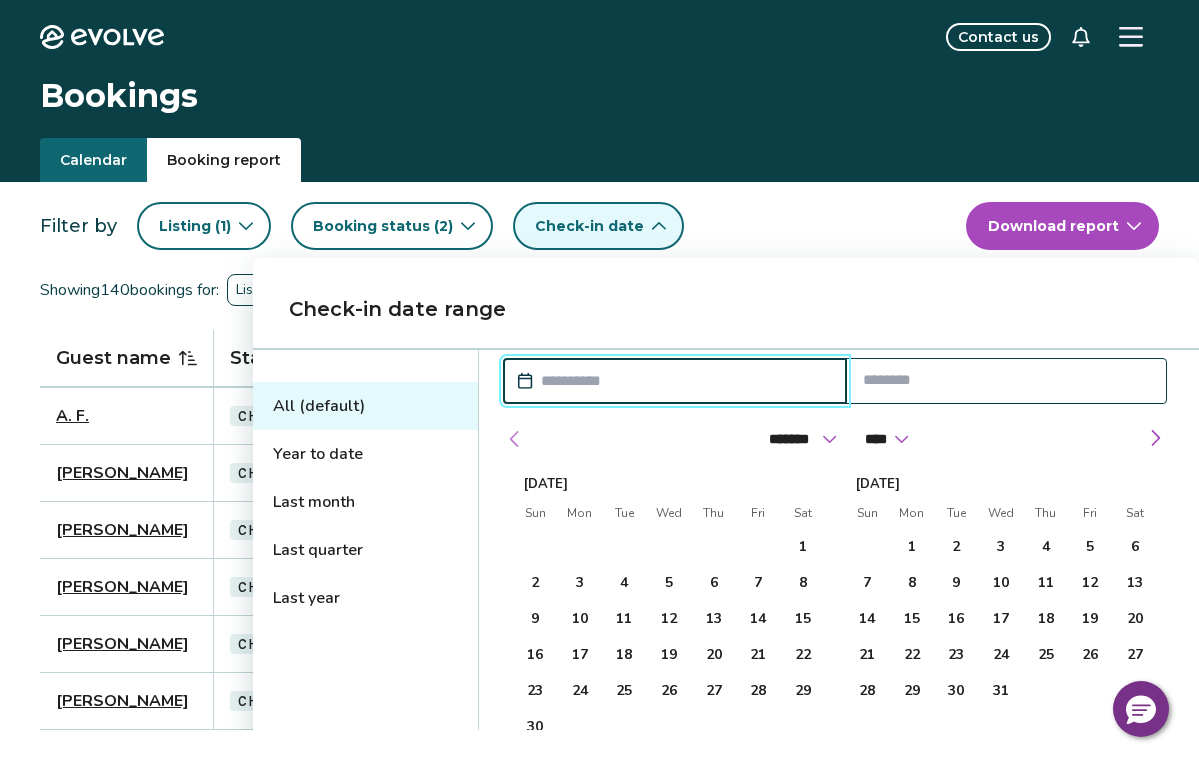 click at bounding box center (515, 439) 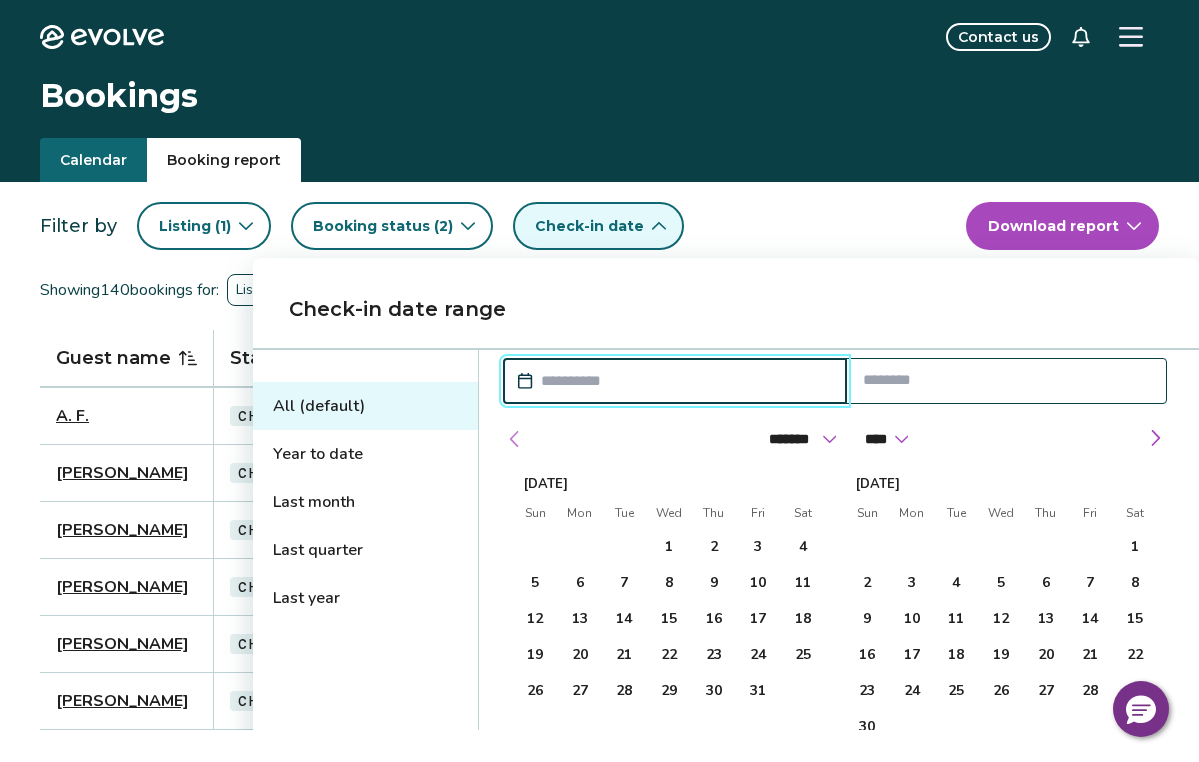 click at bounding box center [515, 439] 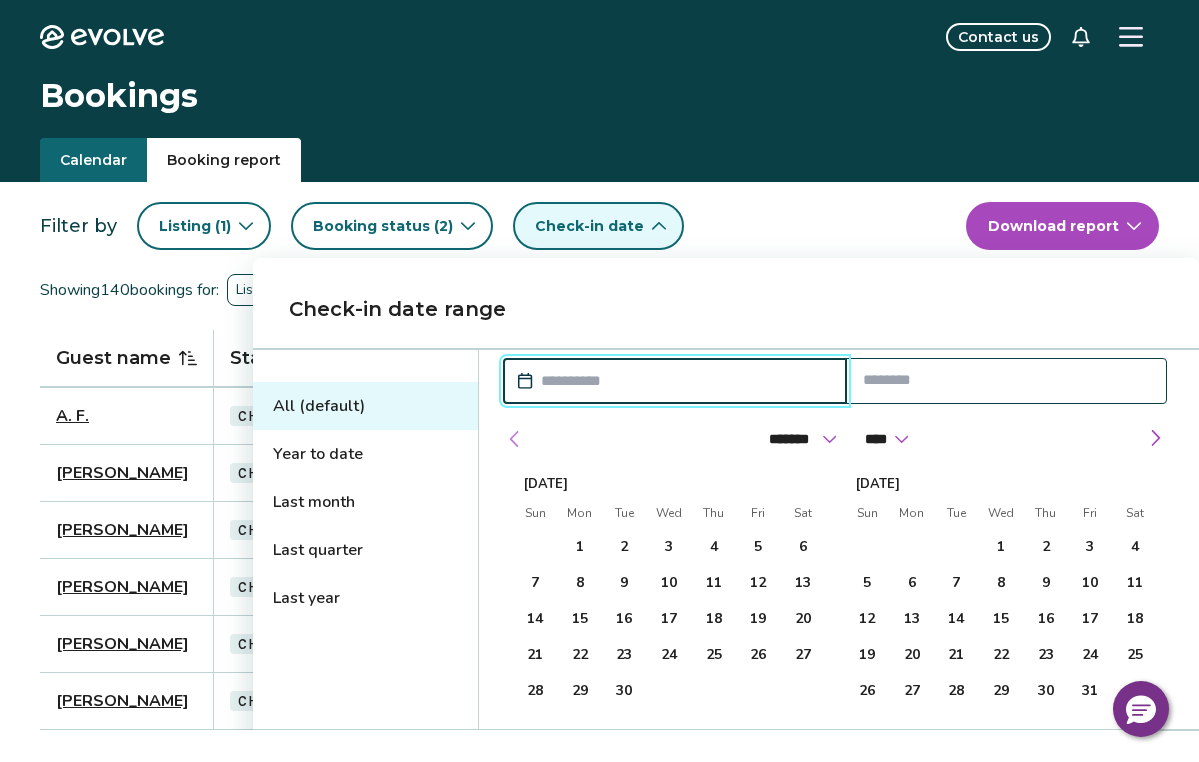 click at bounding box center (515, 439) 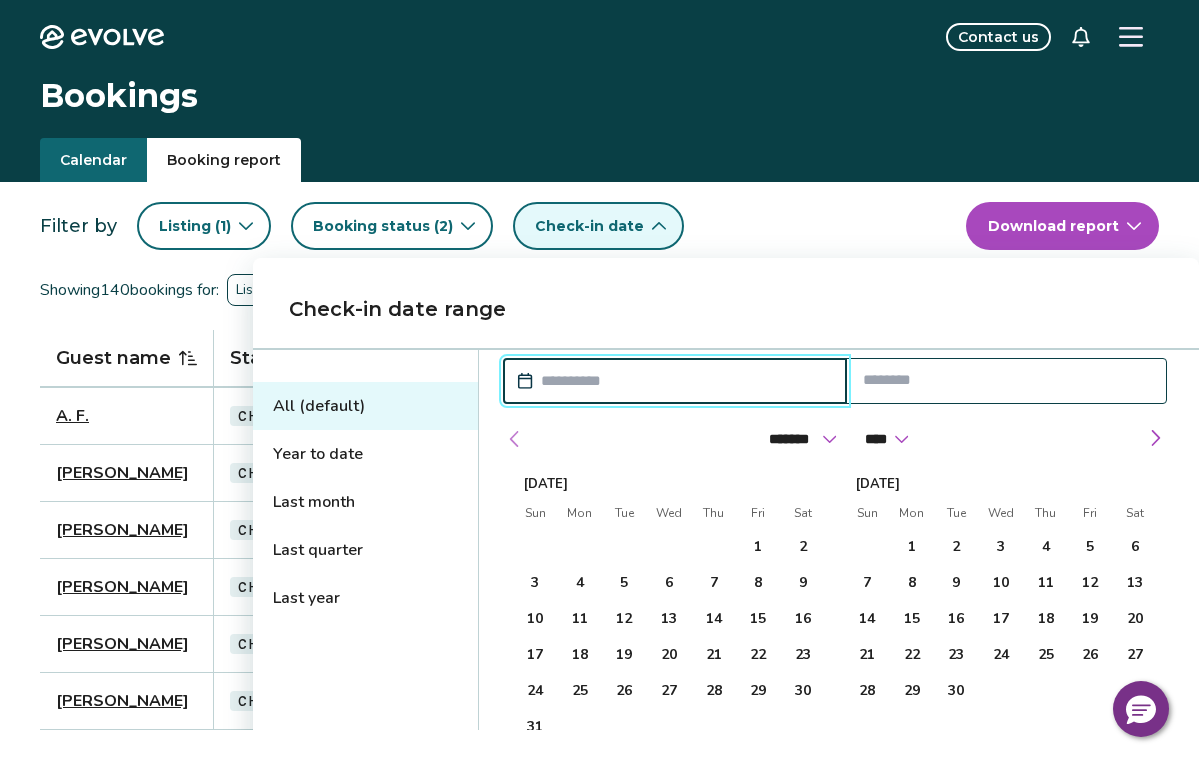 click at bounding box center (515, 439) 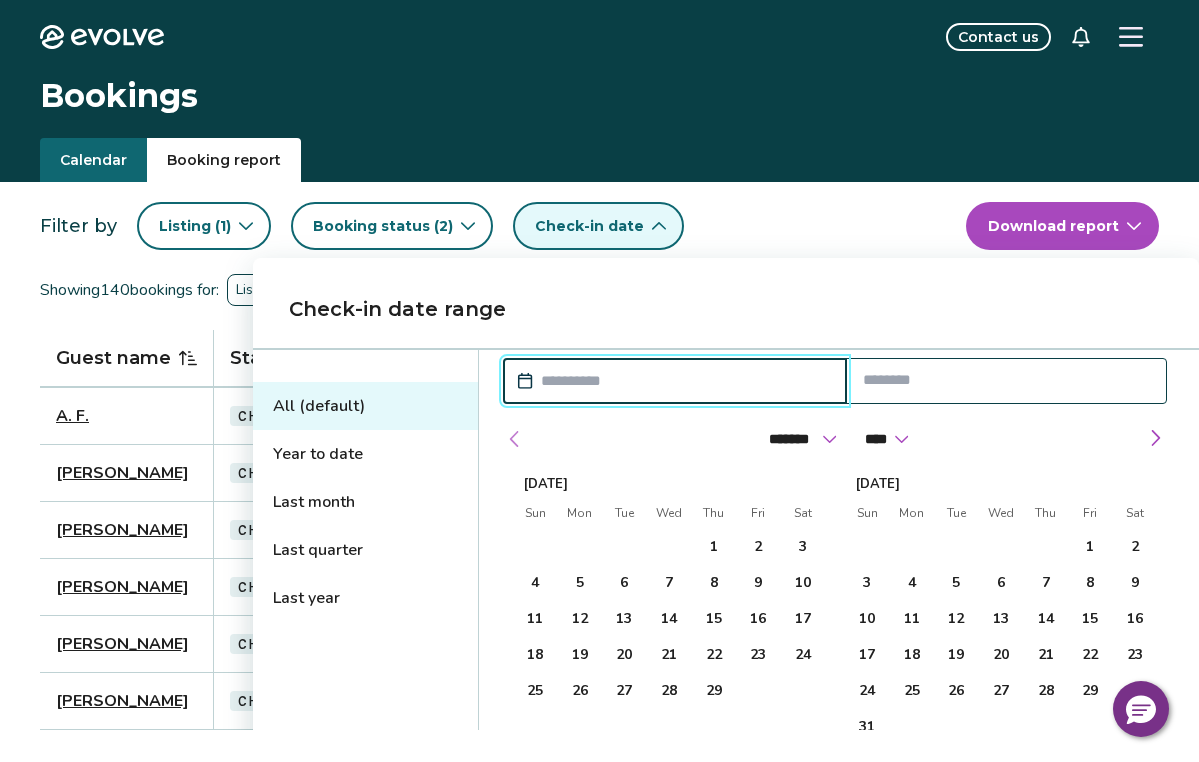 click at bounding box center (515, 439) 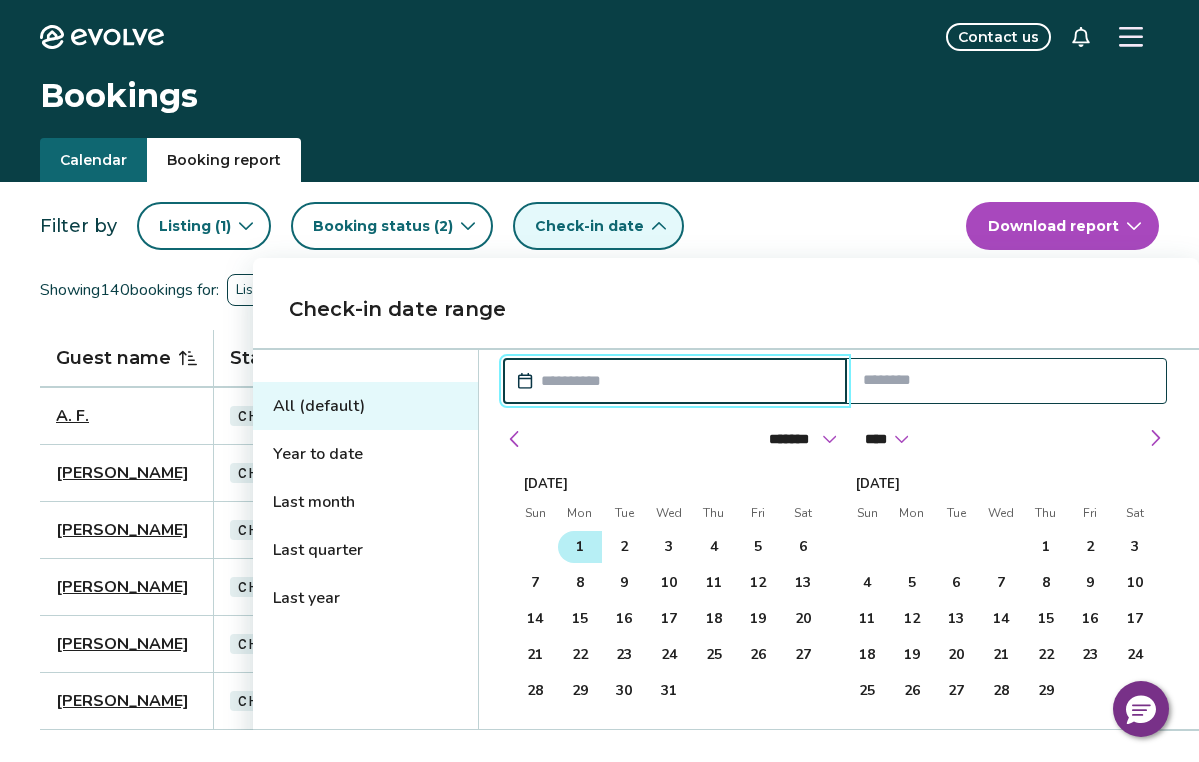 click on "1" at bounding box center [580, 547] 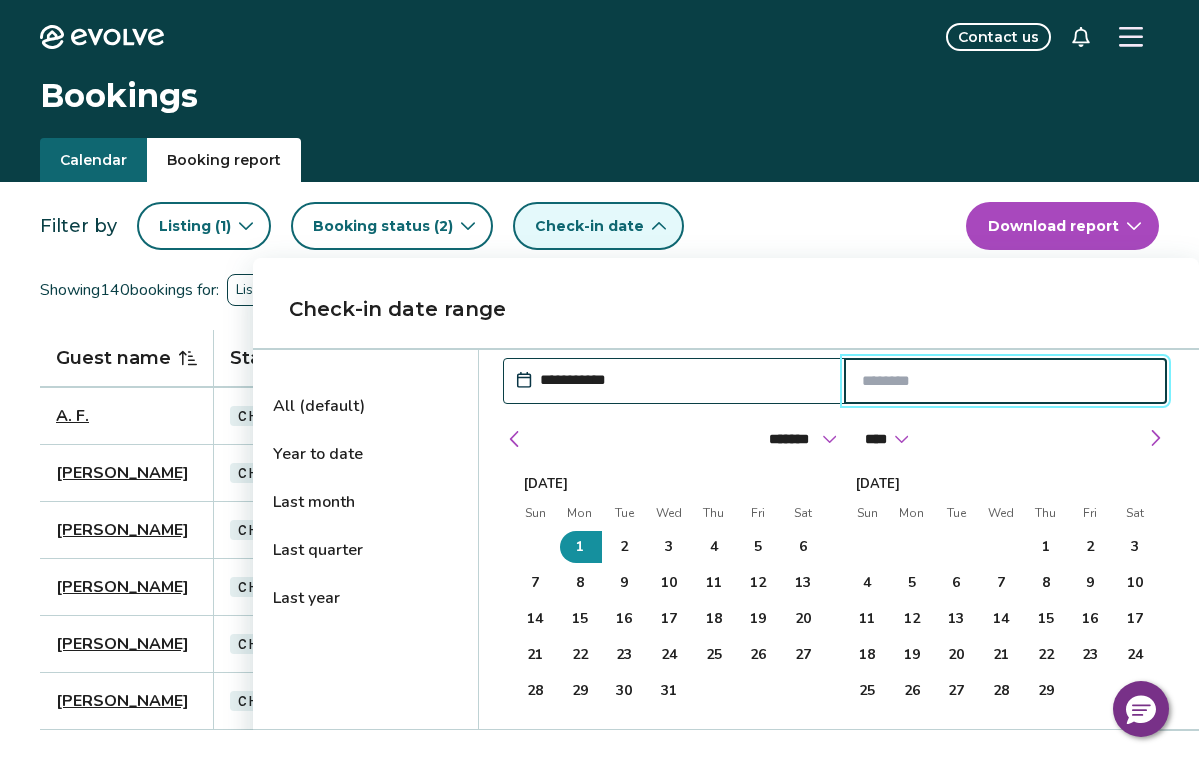 click at bounding box center (1006, 381) 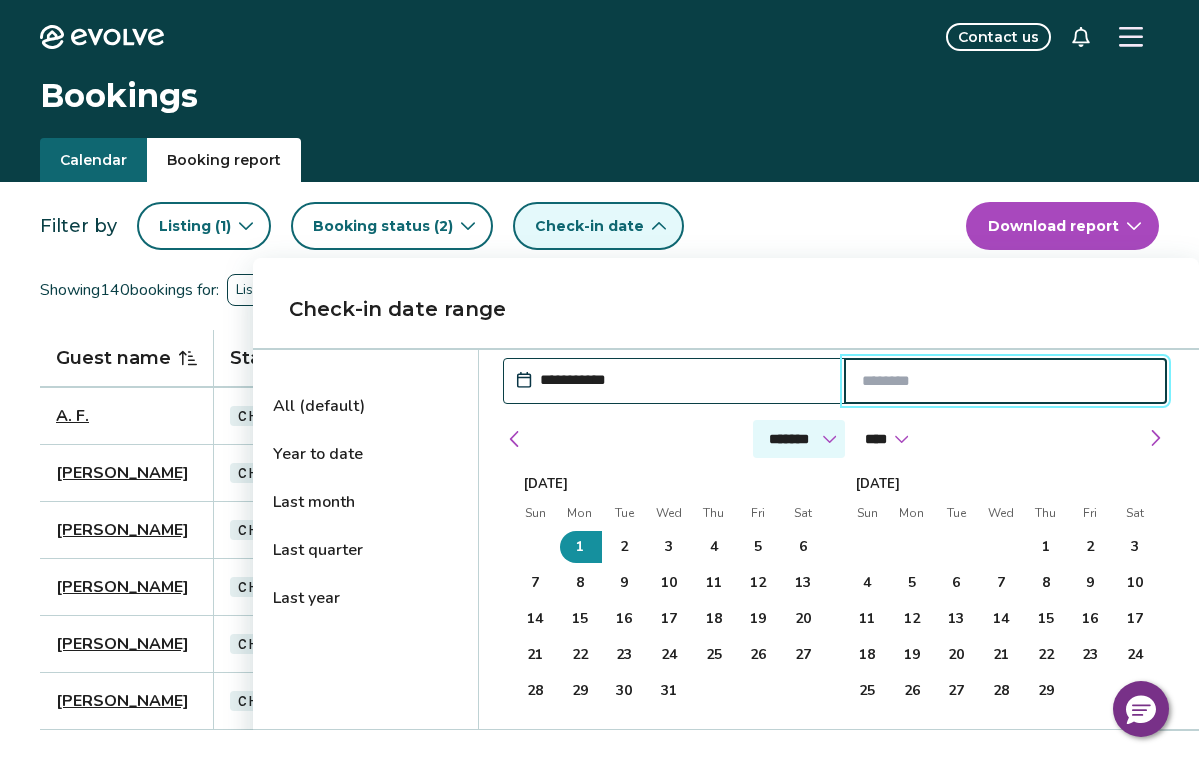 select on "**" 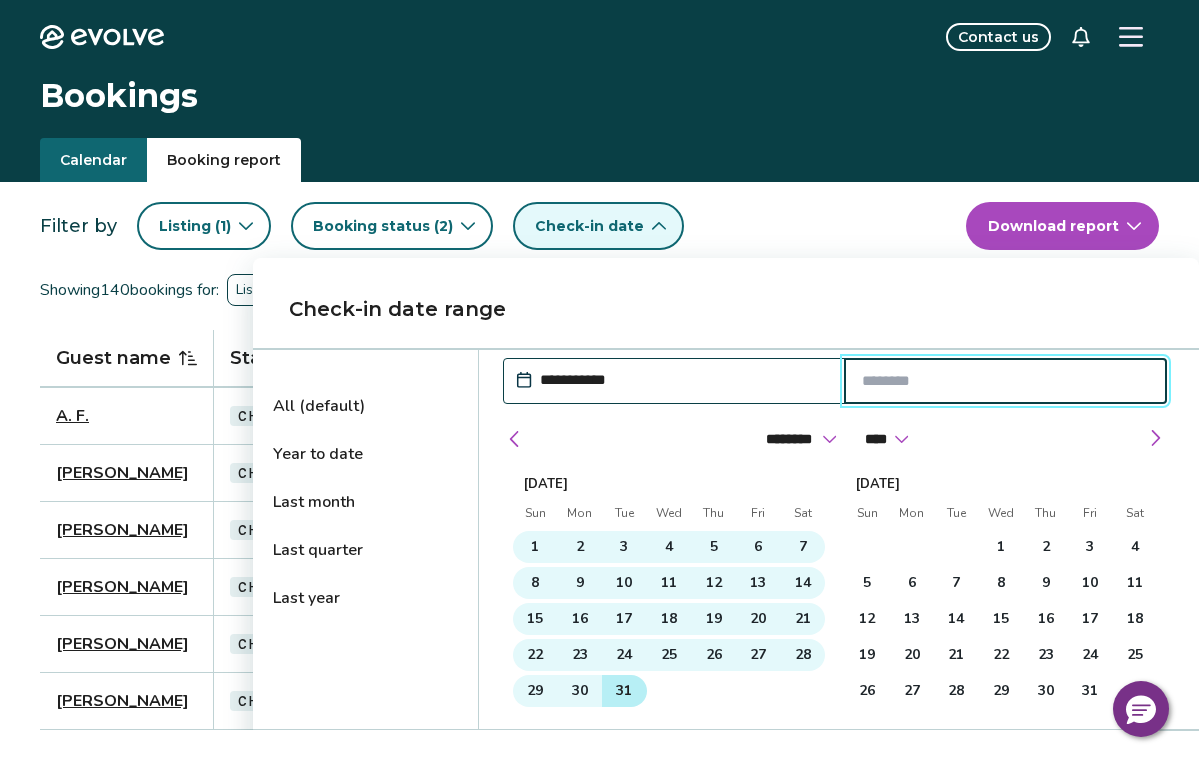 click on "31" at bounding box center [624, 691] 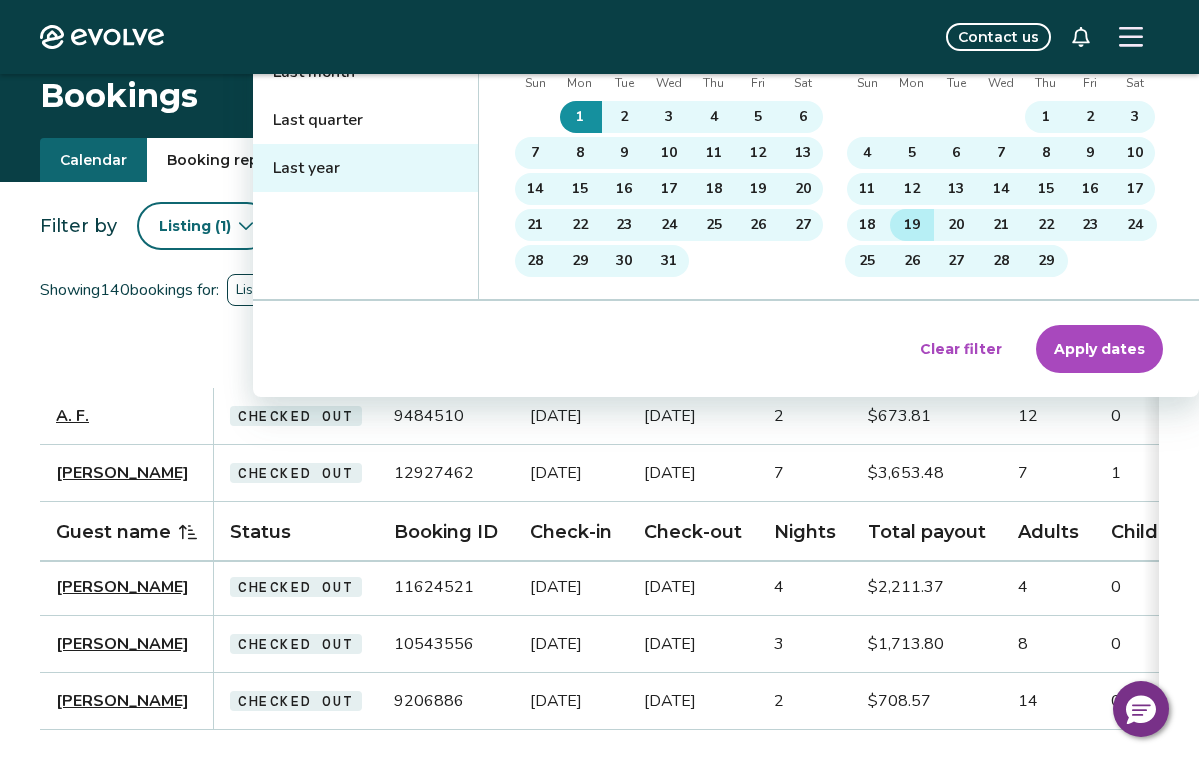 scroll, scrollTop: 430, scrollLeft: 0, axis: vertical 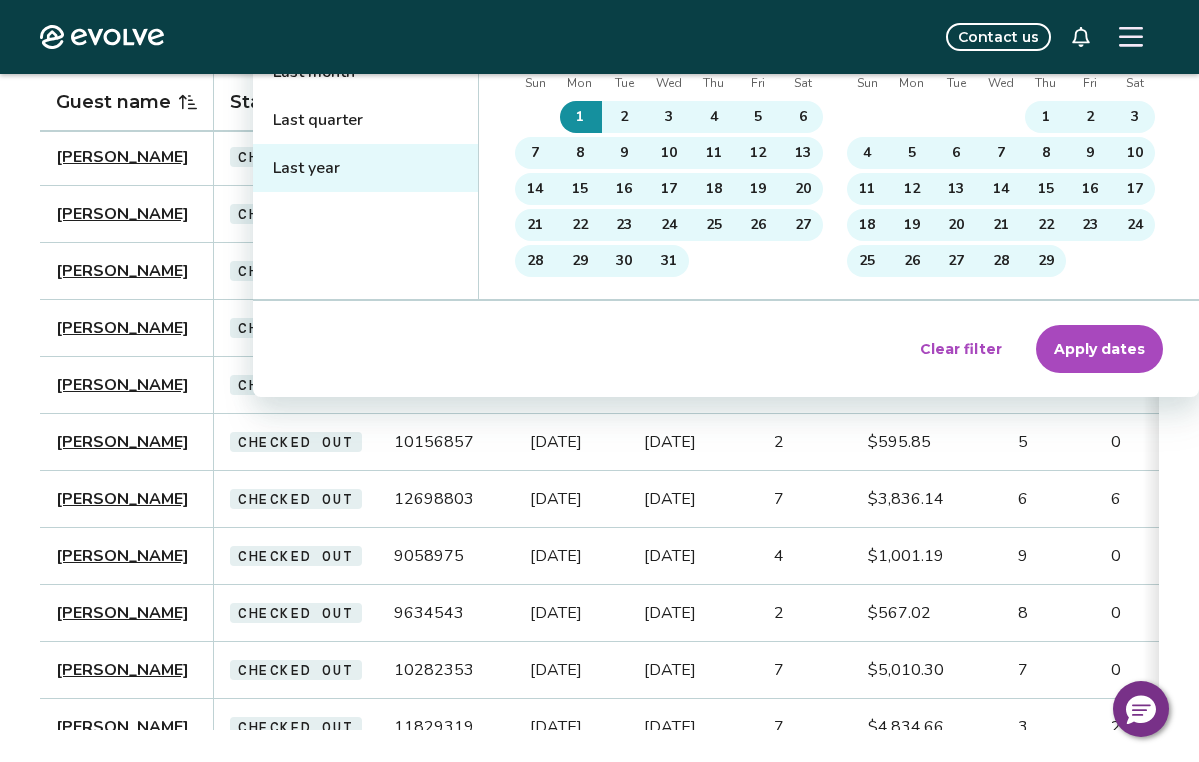 click on "Apply dates" at bounding box center [1099, 349] 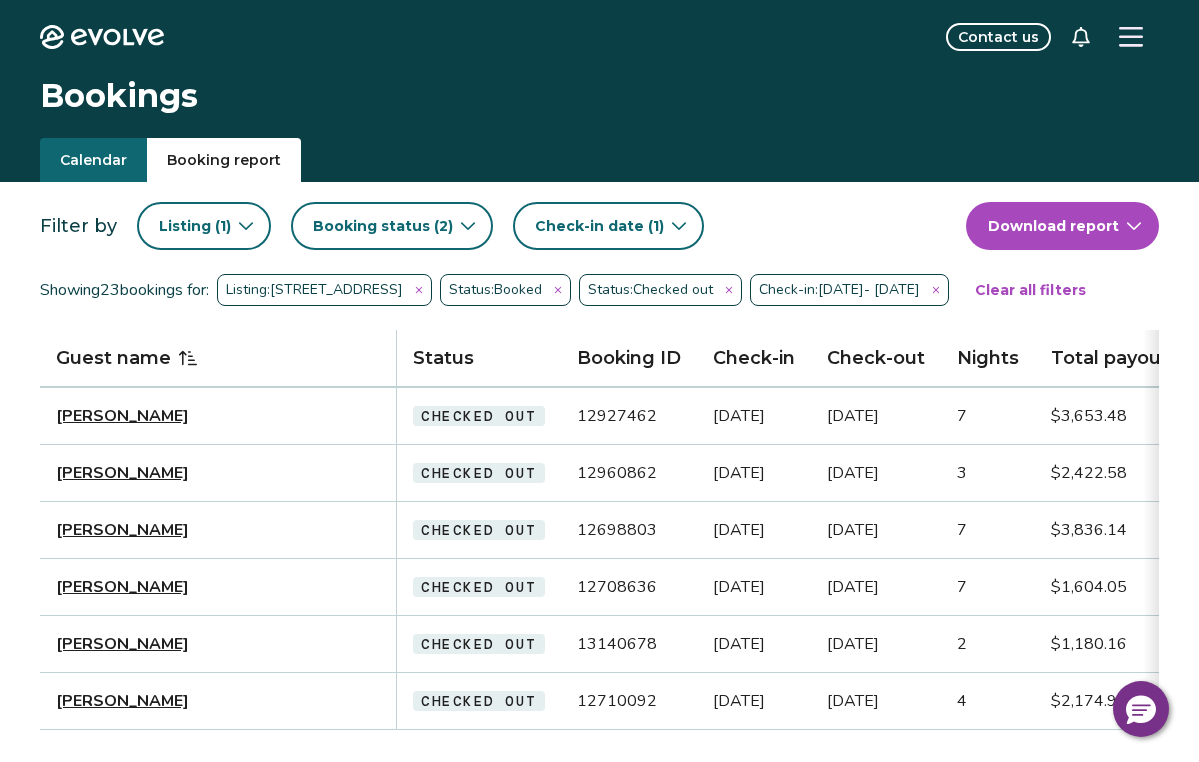 scroll, scrollTop: 0, scrollLeft: 0, axis: both 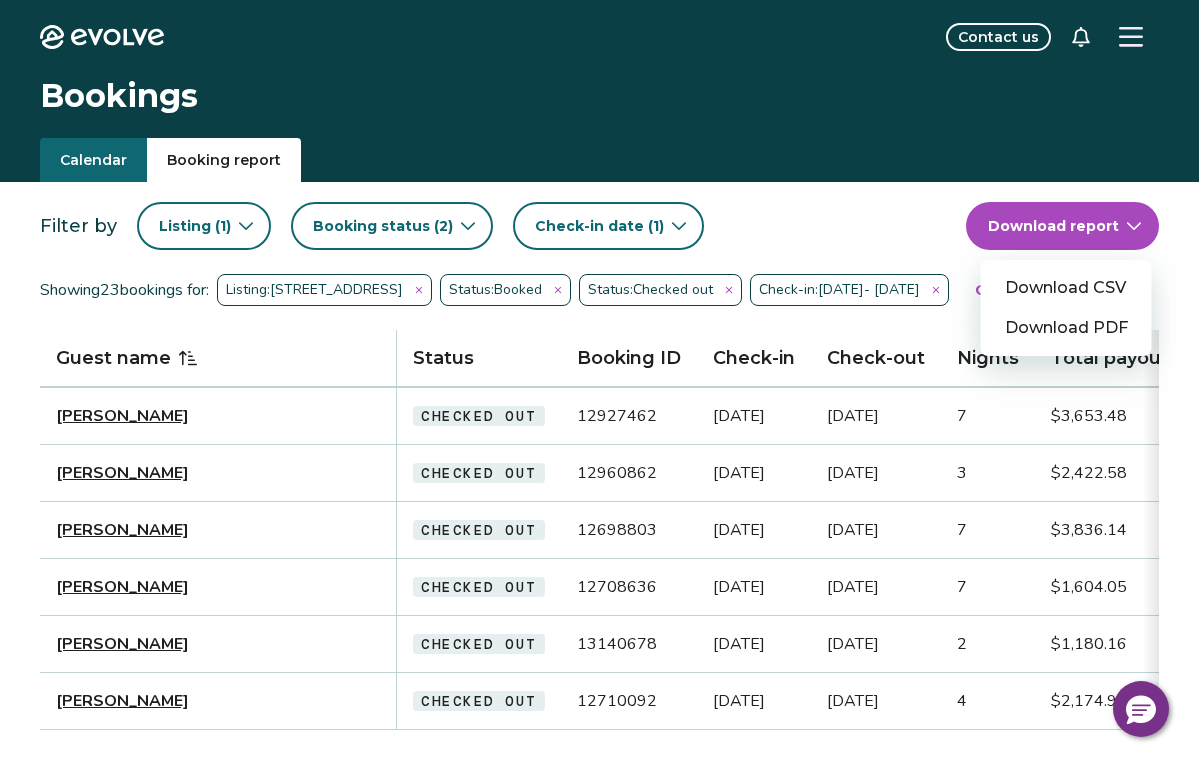 click on "Evolve Contact us Bookings Calendar Booking report Filter by Listing ( 1 ) Booking status ( 2 ) Check-in date (1) Download   report Download CSV Download PDF Showing  23  bookings   for: Listing:  [STREET_ADDRESS] Status:  Booked Status:  Checked out Check-in:  [DATE]  -   [DATE] Clear all filters Guest name Status Booking ID Check-in Check-out Nights Total payout Adults Children Infants Pets Listing Guest email Guest phone Date booked Booking site [PERSON_NAME] Checked out 12927462 [DATE] [DATE] 7 $3,653.48 7 1 1 No [PERSON_NAME] Keen (443) 789-3259 [DATE] Airbnb [PERSON_NAME] Checked out 12960862 [DATE] [DATE] 3 $2,422.58 10 0 0 No [PERSON_NAME] Keen (304) 680-2211 [DATE] Airbnb [PERSON_NAME] Checked out 12698803 [DATE] [DATE] 7 $3,836.14 6 6 No [PERSON_NAME] Keen [EMAIL_ADDRESS][DOMAIN_NAME] (514) 972-4580 [DATE] [DOMAIN_NAME] [PERSON_NAME] Checked out 12708636 [DATE] [DATE] 7 $1,604.05 8 0 No [PERSON_NAME] Keen [EMAIL_ADDRESS][DOMAIN_NAME] VRBO 2" at bounding box center (599, 898) 